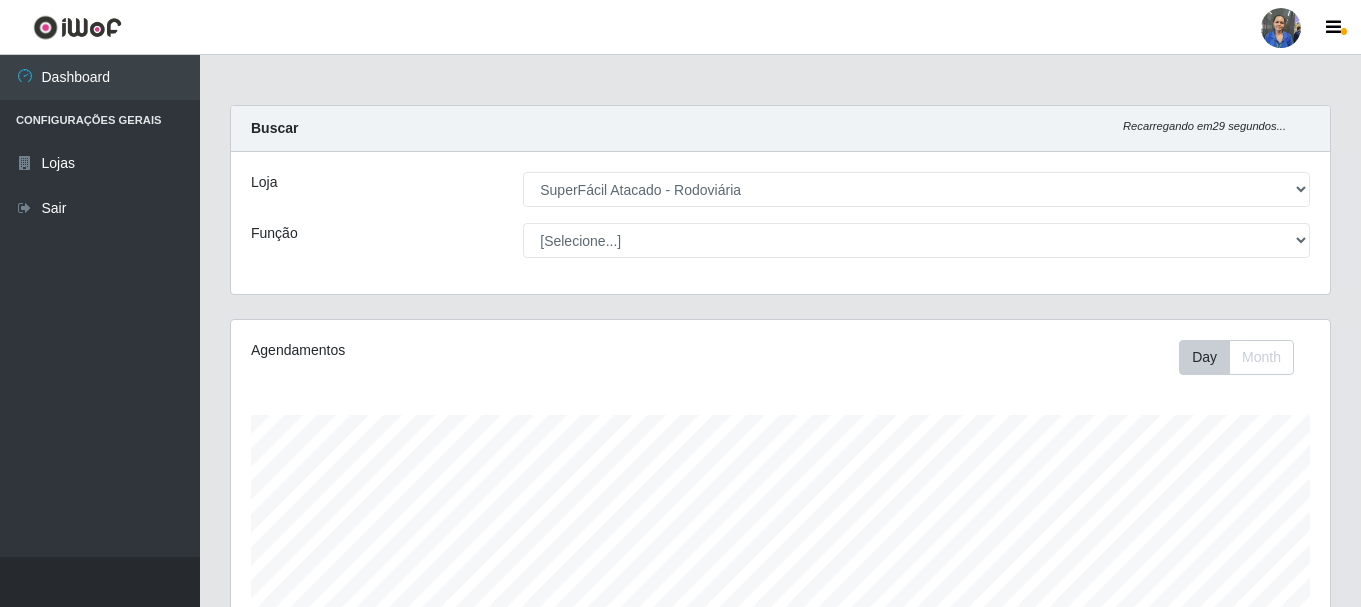 select on "400" 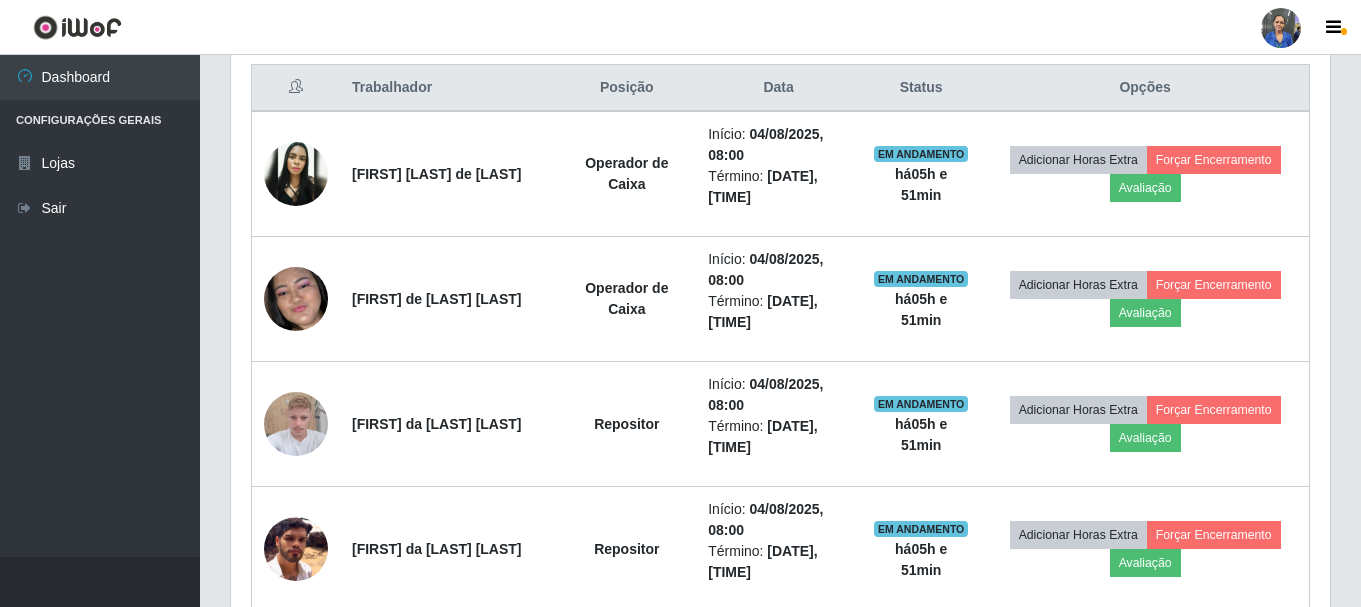 scroll, scrollTop: 999585, scrollLeft: 998901, axis: both 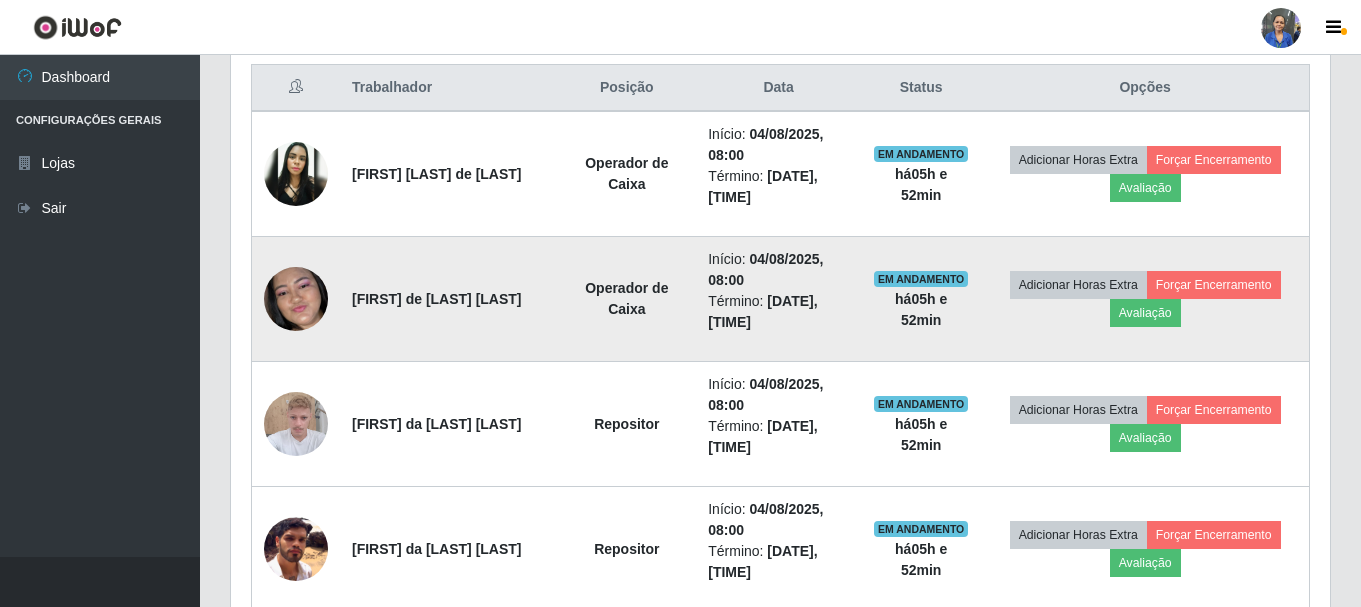 click at bounding box center [296, 299] 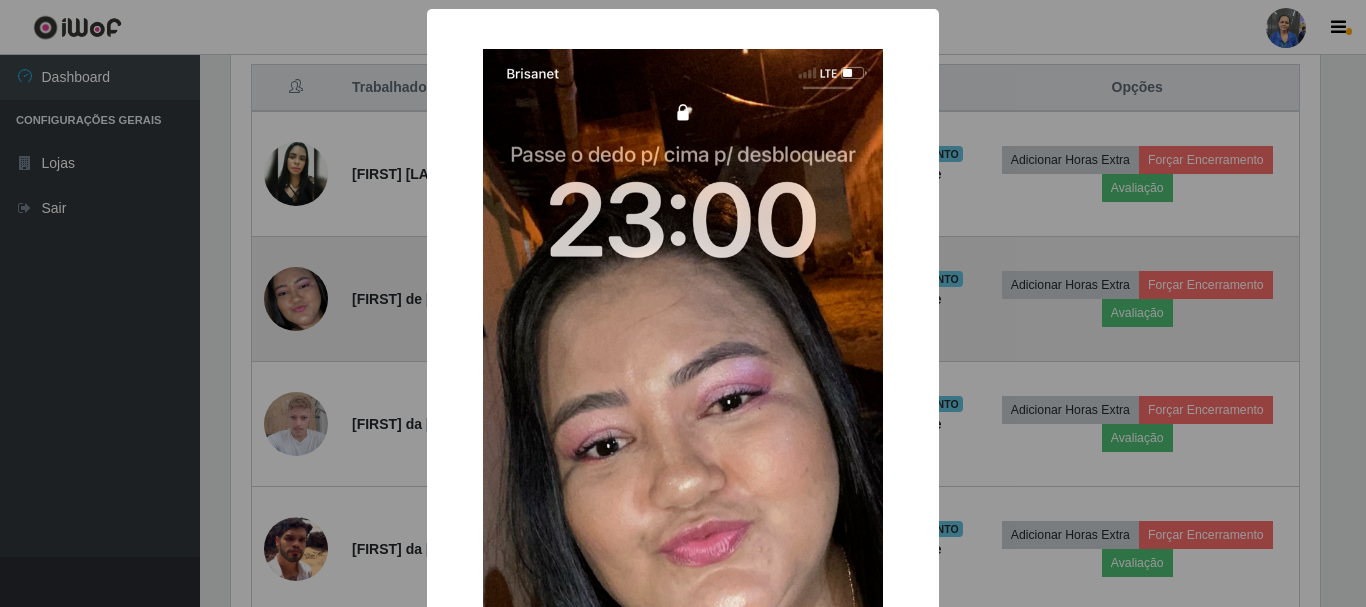 scroll, scrollTop: 999585, scrollLeft: 998911, axis: both 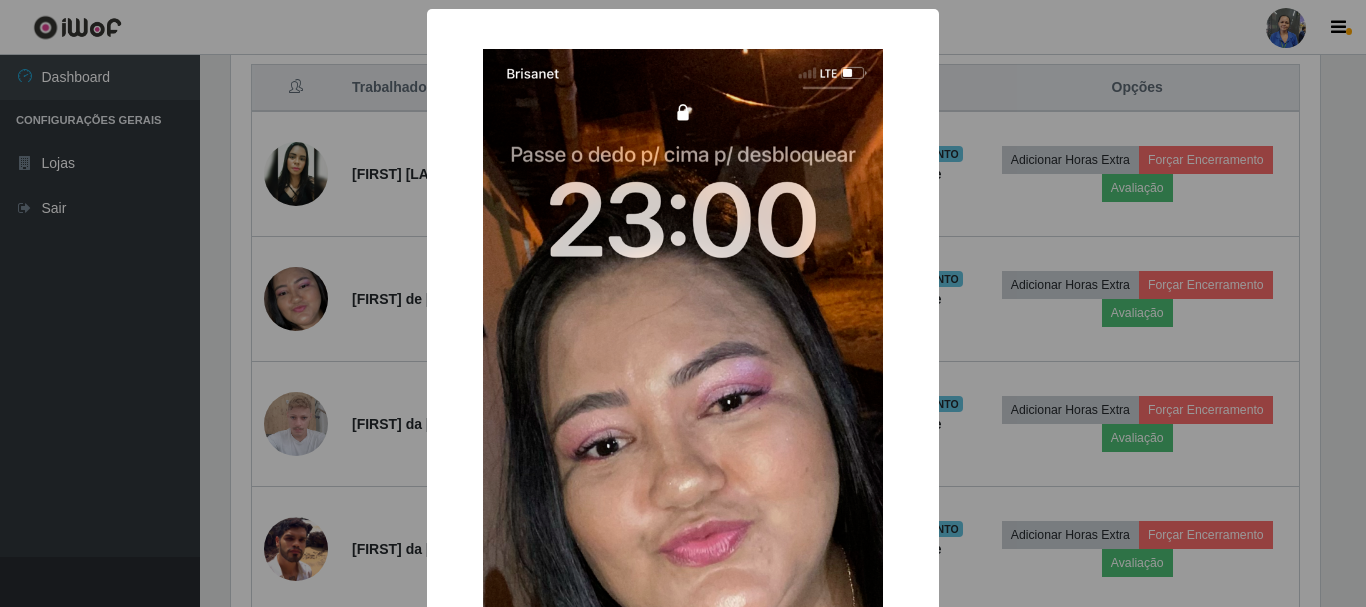 click on "× OK Cancel" at bounding box center [683, 303] 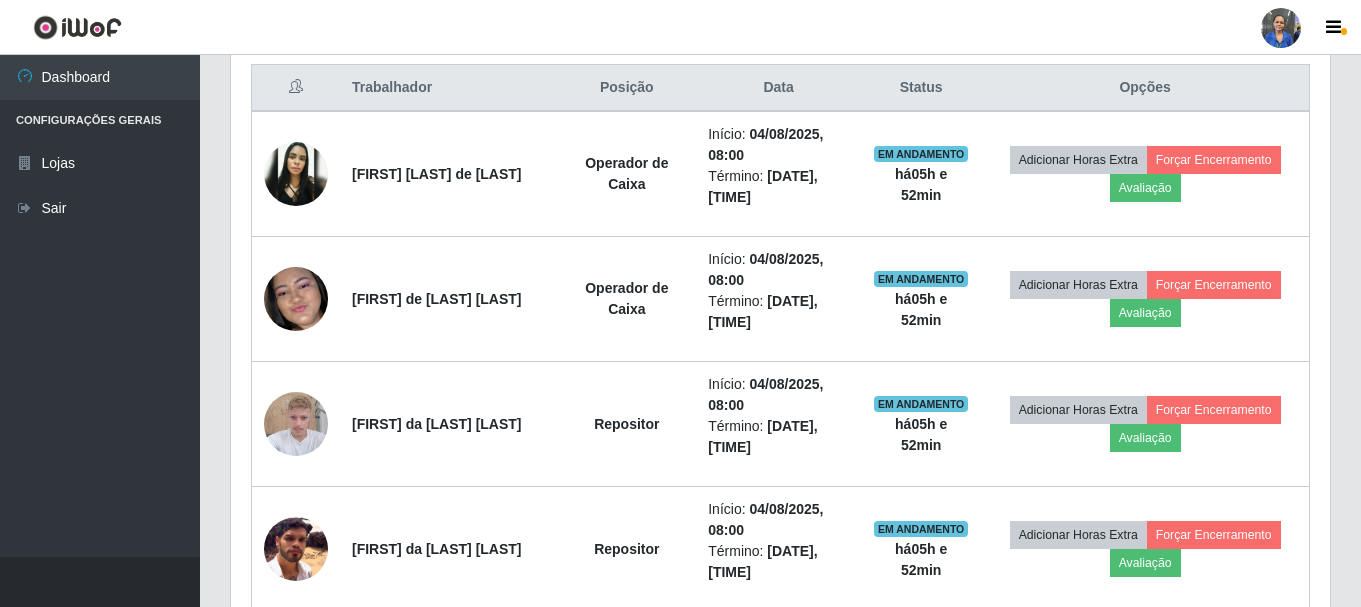 scroll, scrollTop: 999585, scrollLeft: 998901, axis: both 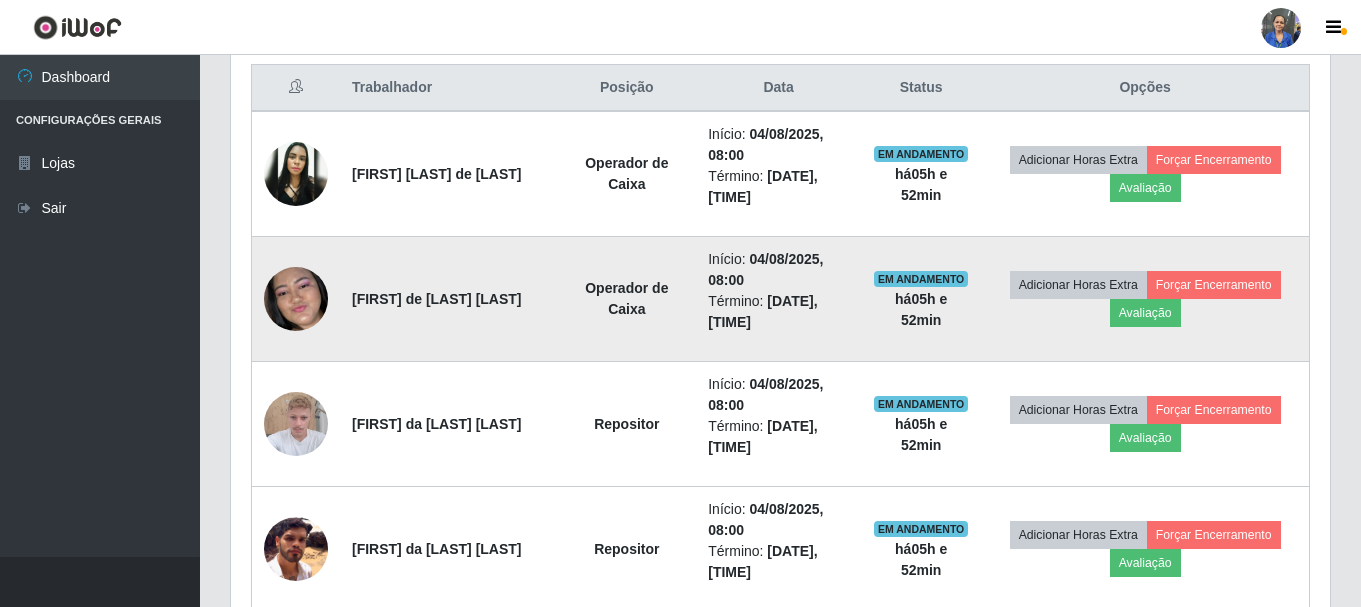 click on "[FIRST] de [LAST] [LAST]" at bounding box center (448, 299) 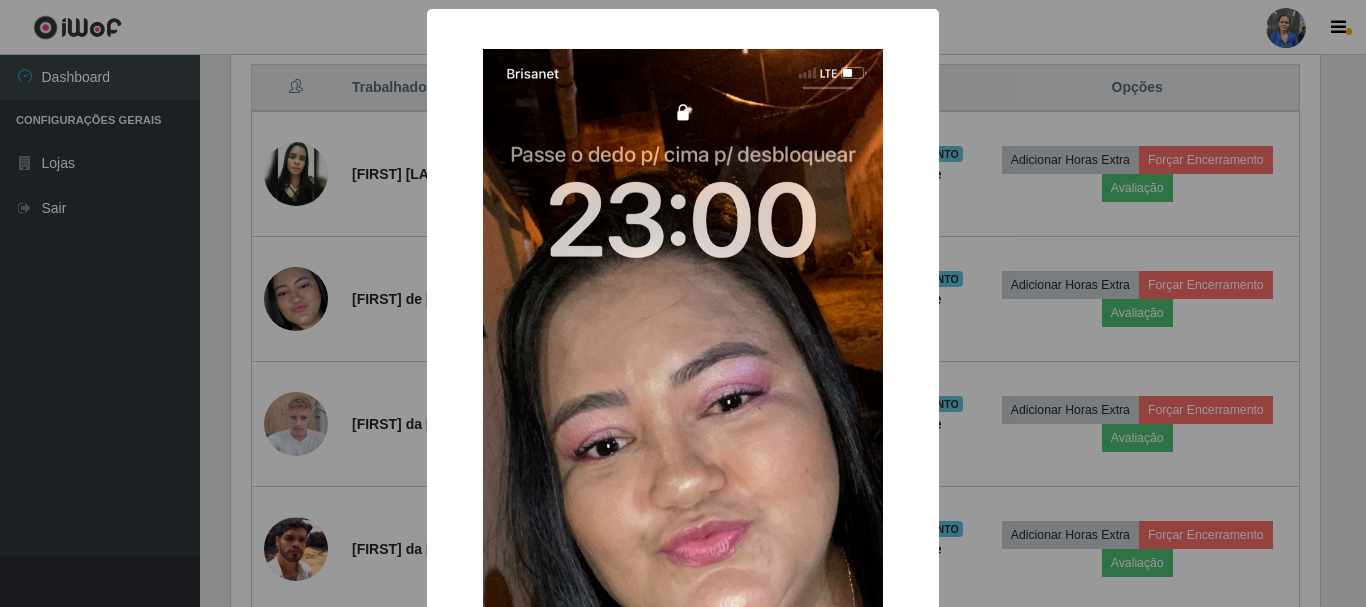 click on "× OK Cancel" at bounding box center [683, 303] 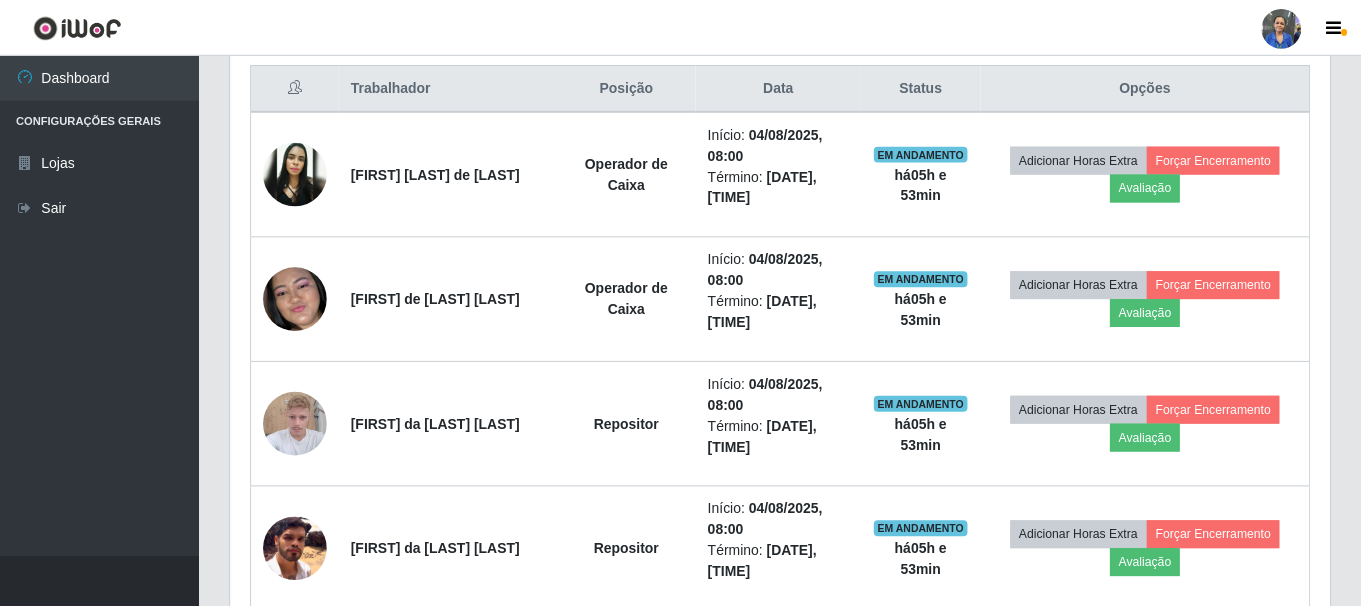 scroll, scrollTop: 999585, scrollLeft: 998901, axis: both 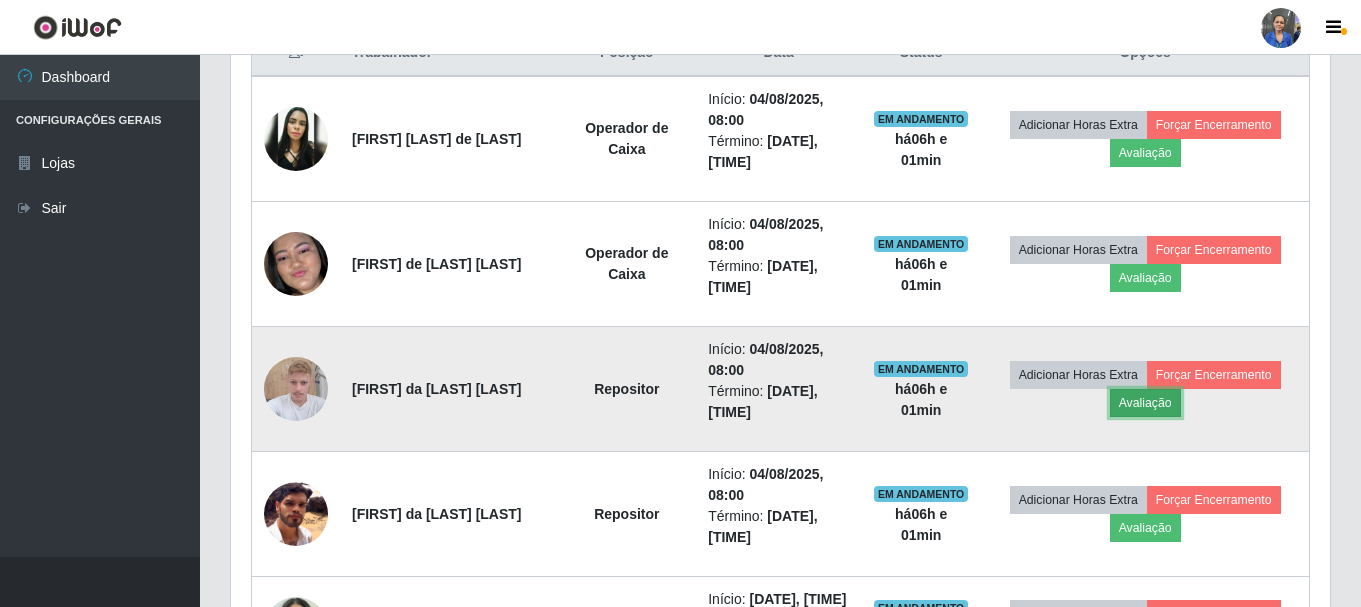 click on "Avaliação" at bounding box center (1145, 403) 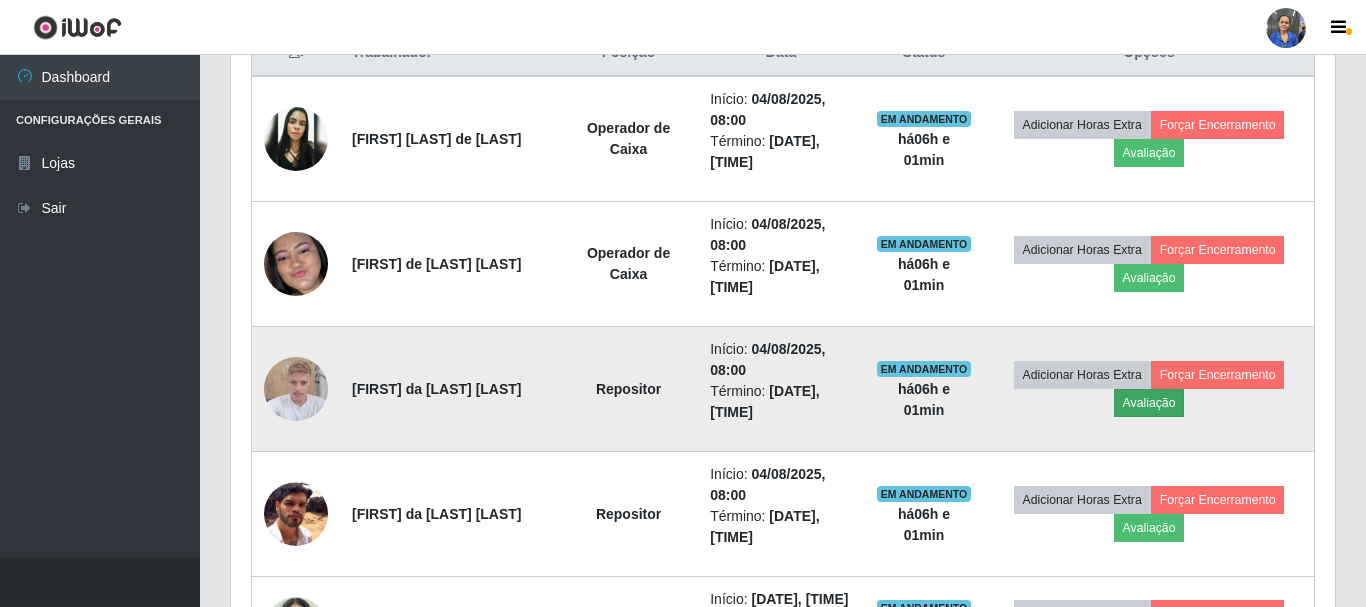 scroll, scrollTop: 999585, scrollLeft: 998911, axis: both 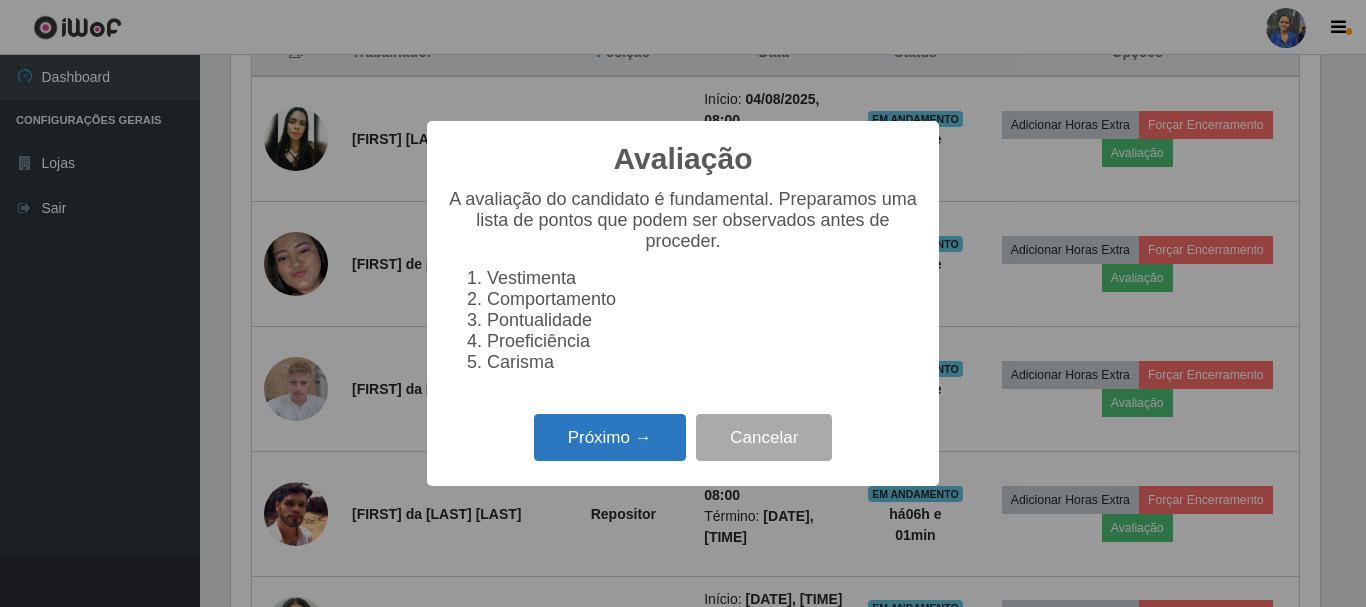 click on "Próximo →" at bounding box center (610, 437) 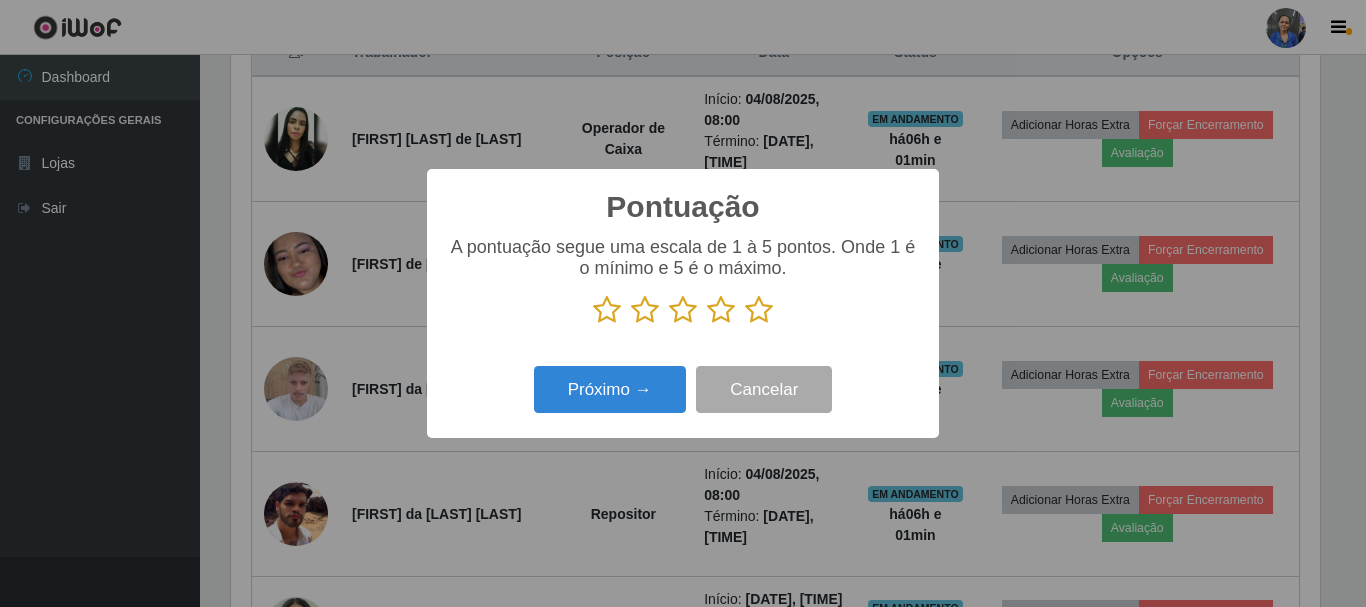 click at bounding box center (759, 310) 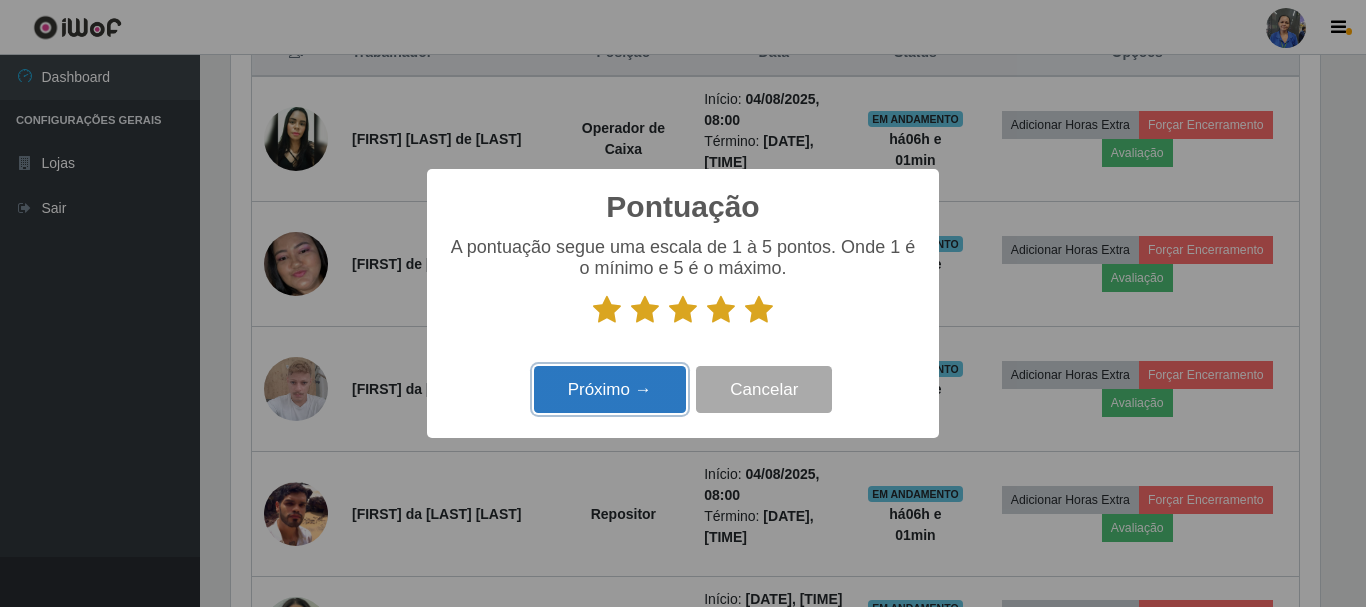 click on "Próximo →" at bounding box center (610, 389) 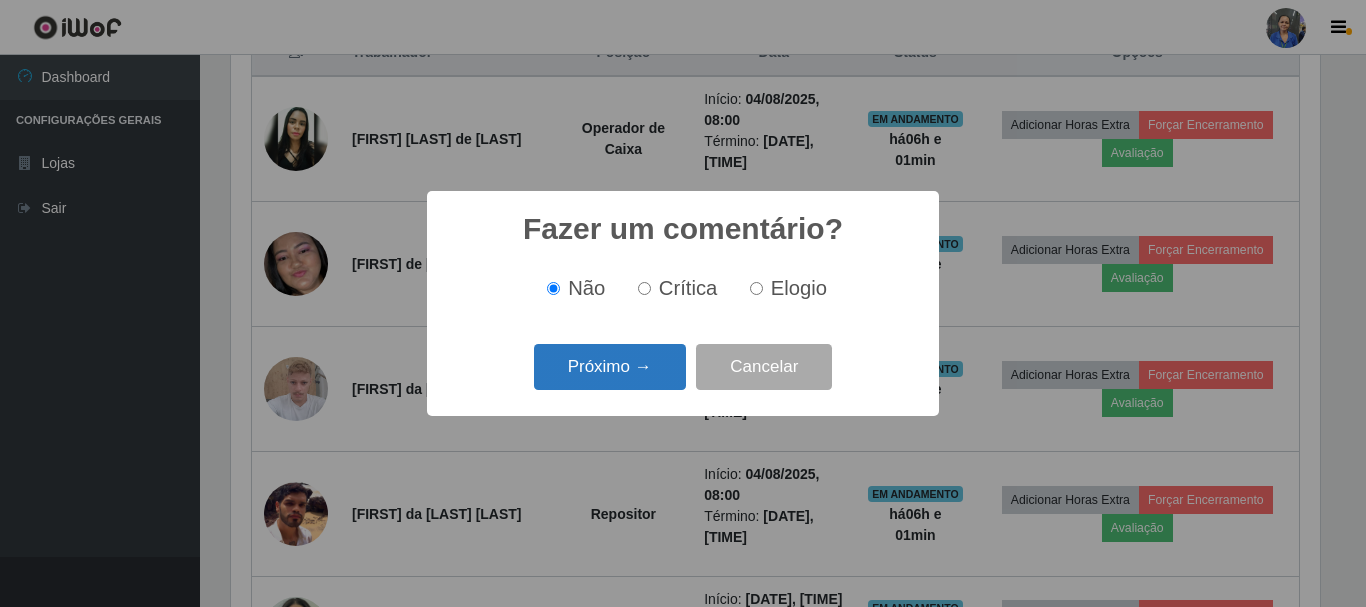 click on "Próximo →" at bounding box center [610, 367] 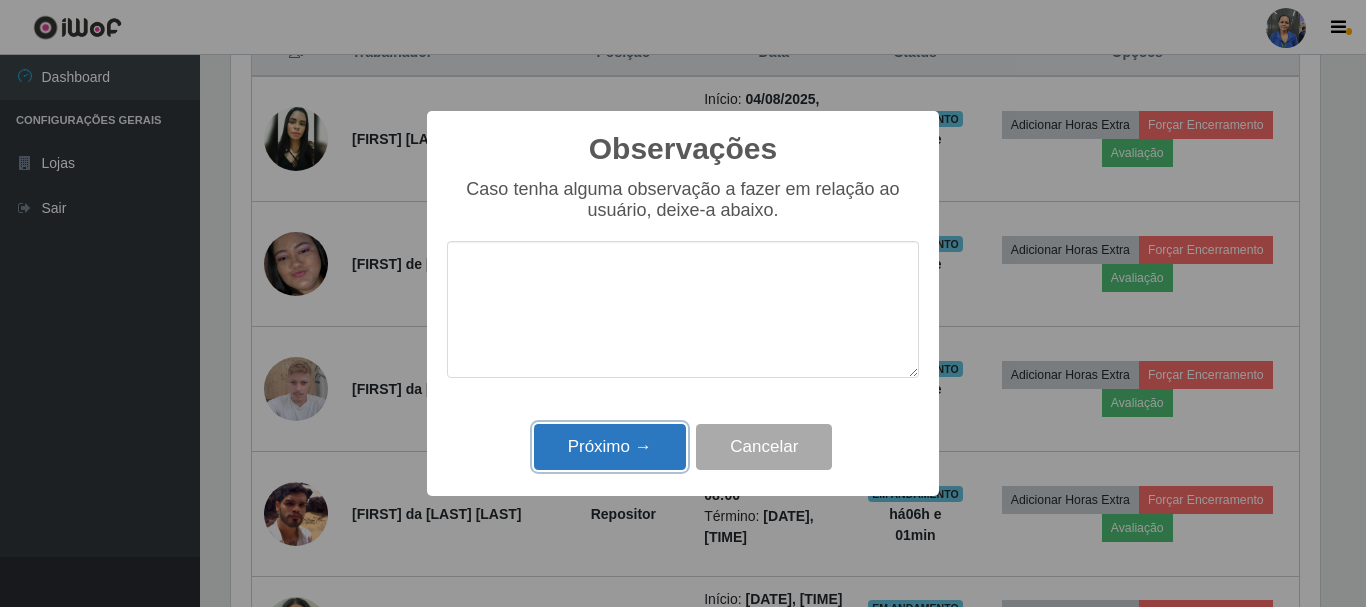 click on "Próximo →" at bounding box center (610, 447) 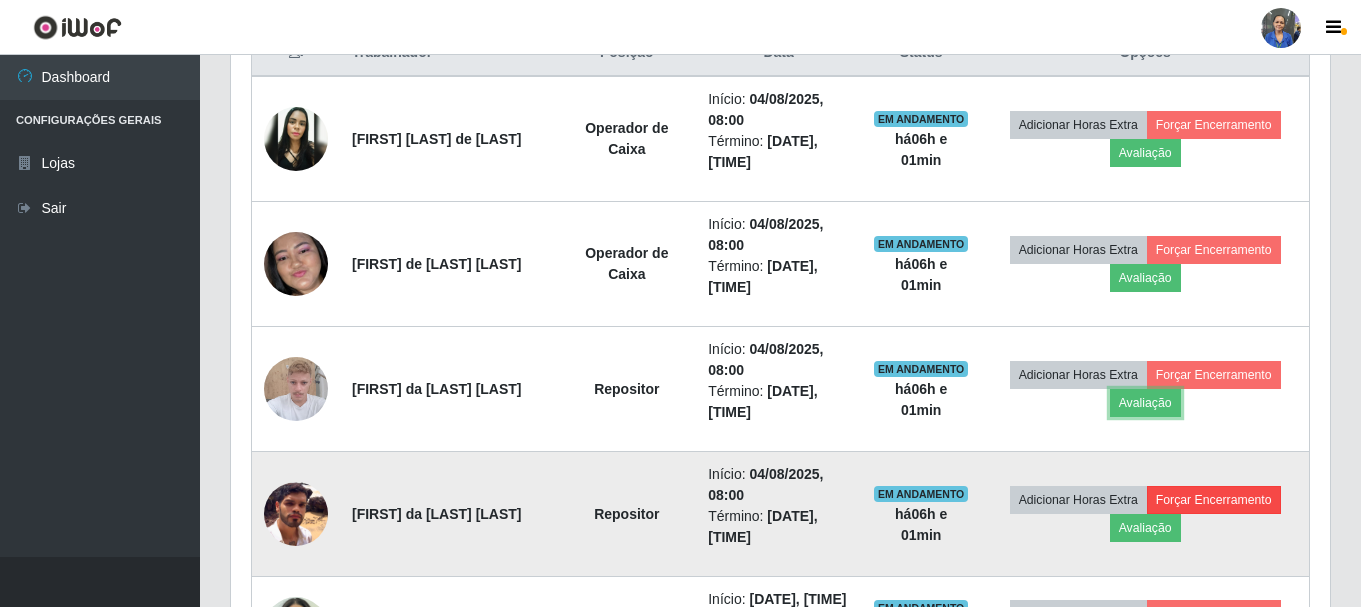 scroll, scrollTop: 999585, scrollLeft: 998901, axis: both 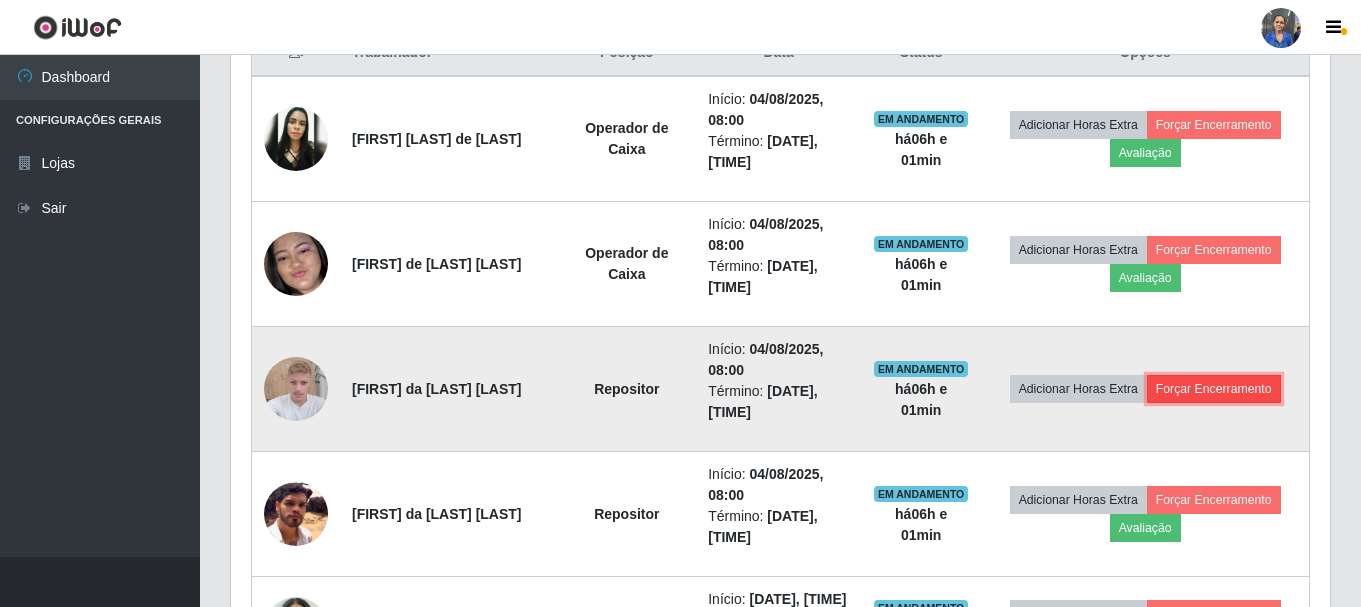 click on "Forçar Encerramento" at bounding box center [1214, 389] 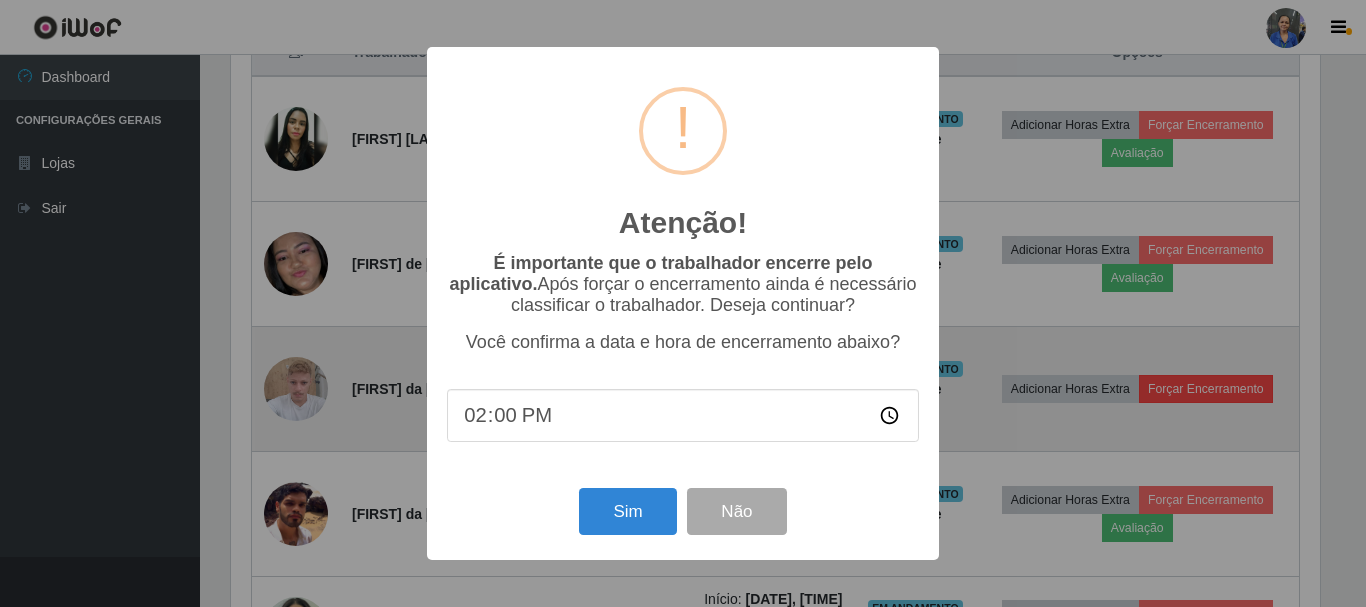 scroll, scrollTop: 999585, scrollLeft: 998911, axis: both 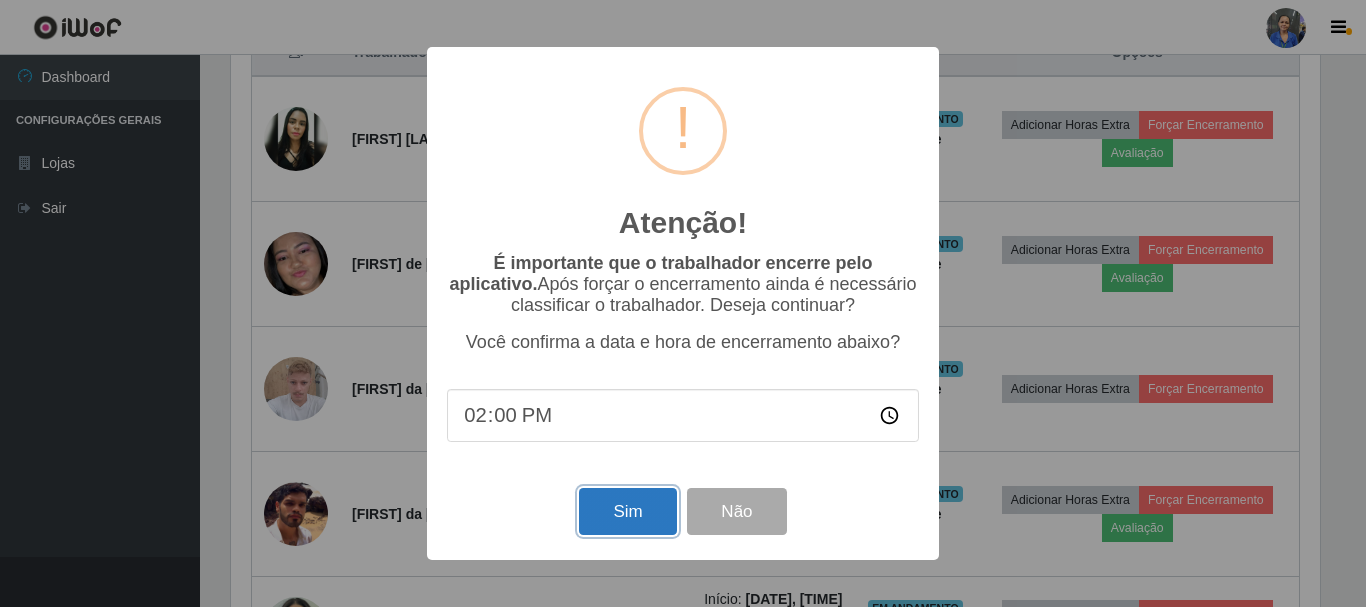 click on "Sim" at bounding box center (627, 511) 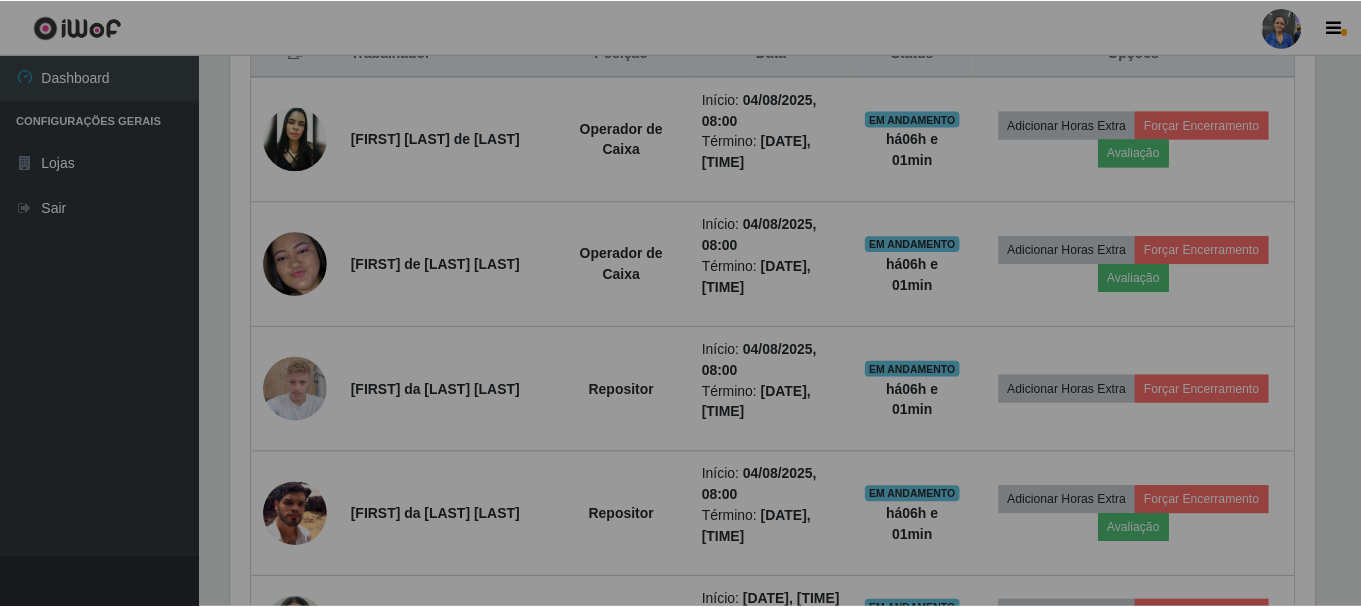 scroll, scrollTop: 999585, scrollLeft: 998901, axis: both 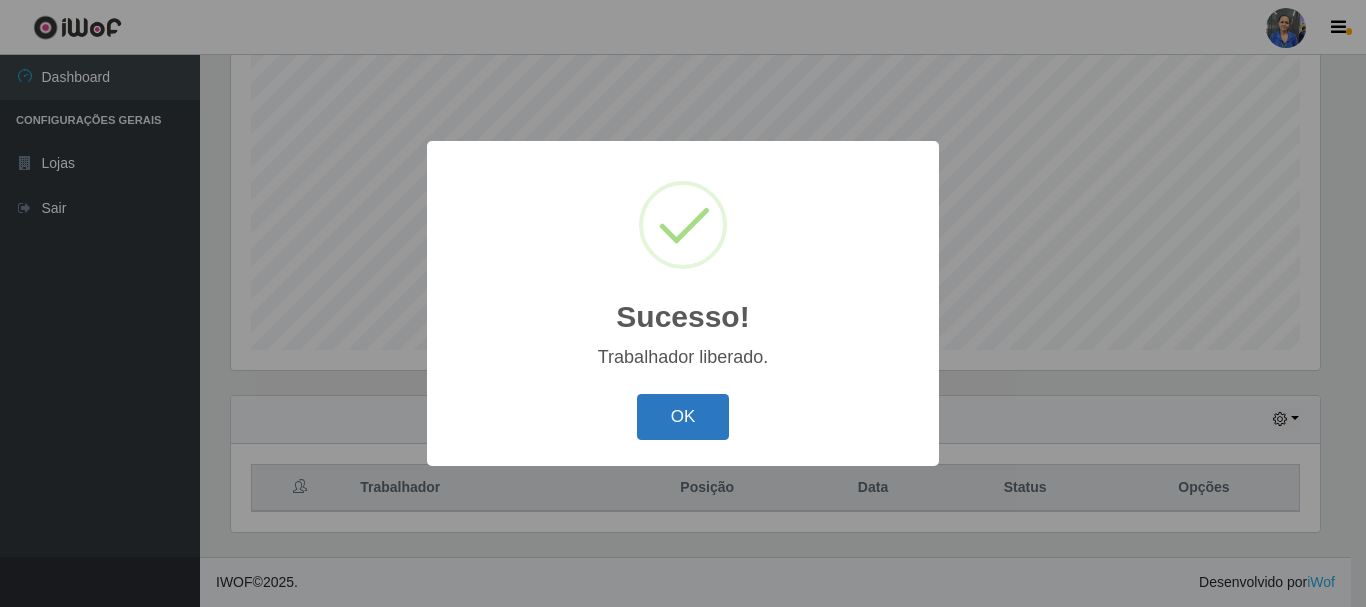 click on "OK" at bounding box center [683, 417] 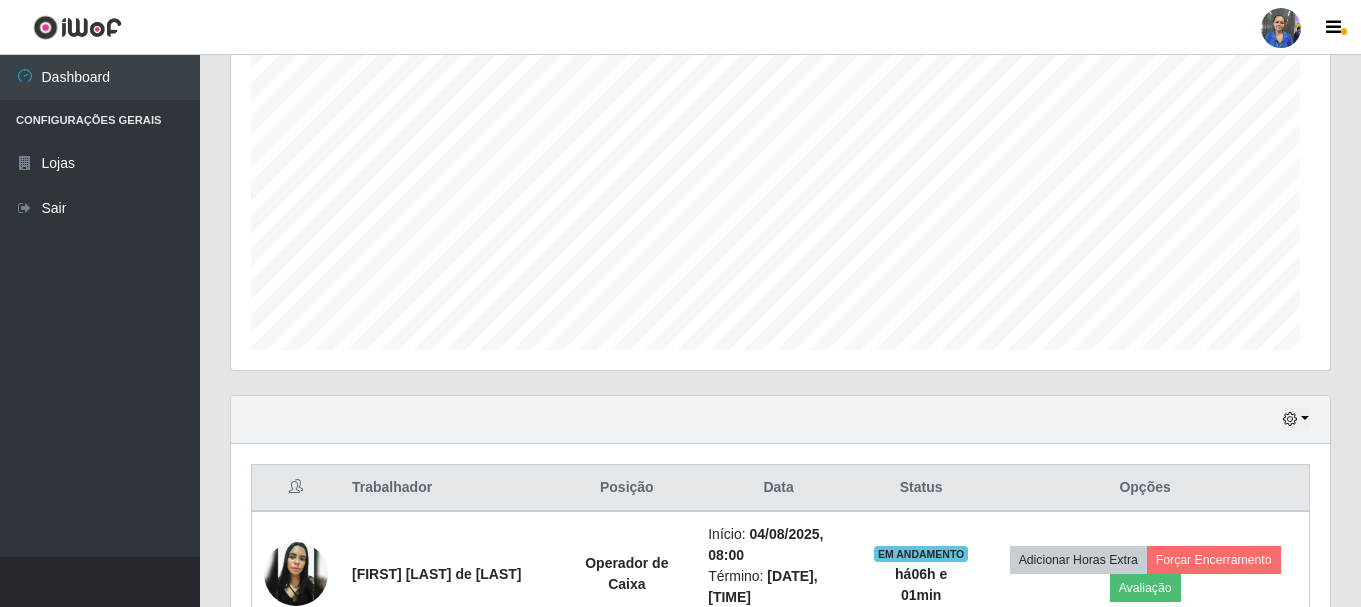 scroll, scrollTop: 371, scrollLeft: 0, axis: vertical 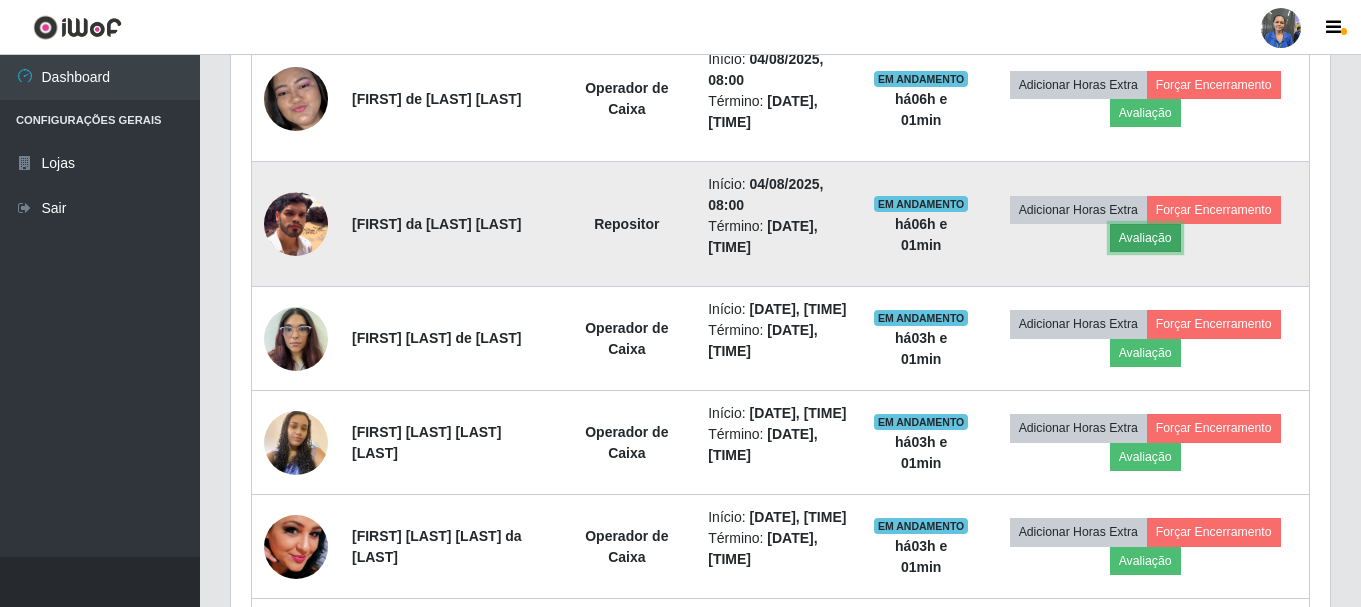 click on "Avaliação" at bounding box center [1145, 238] 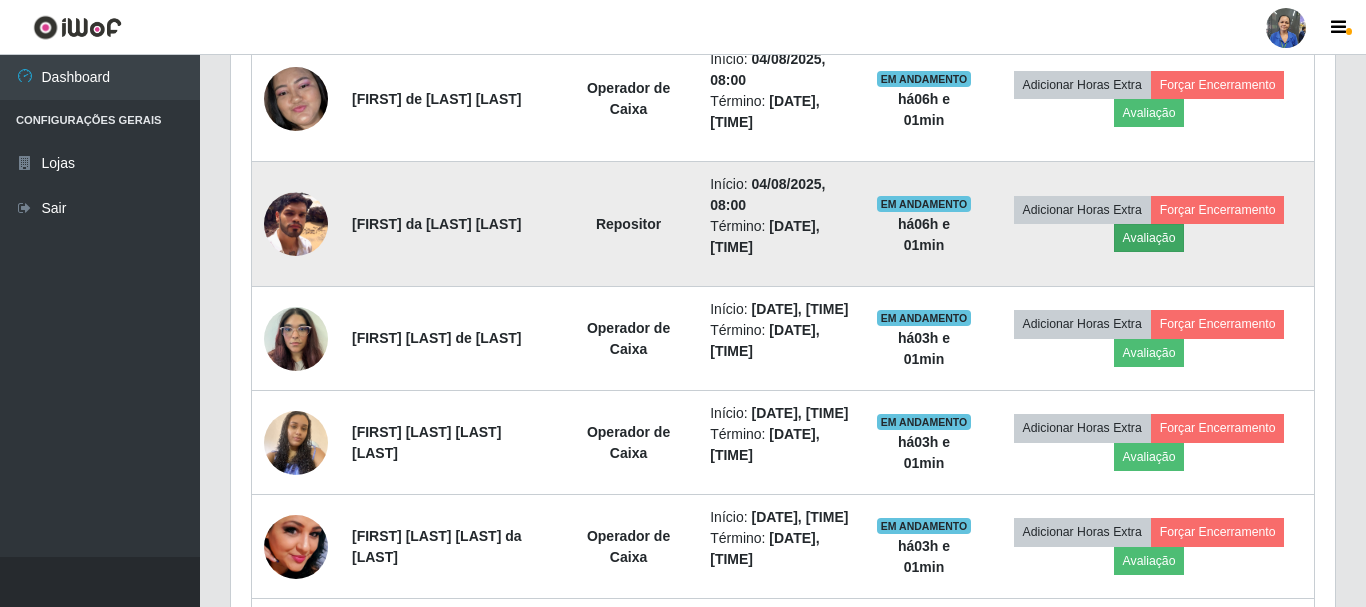 scroll, scrollTop: 999585, scrollLeft: 998911, axis: both 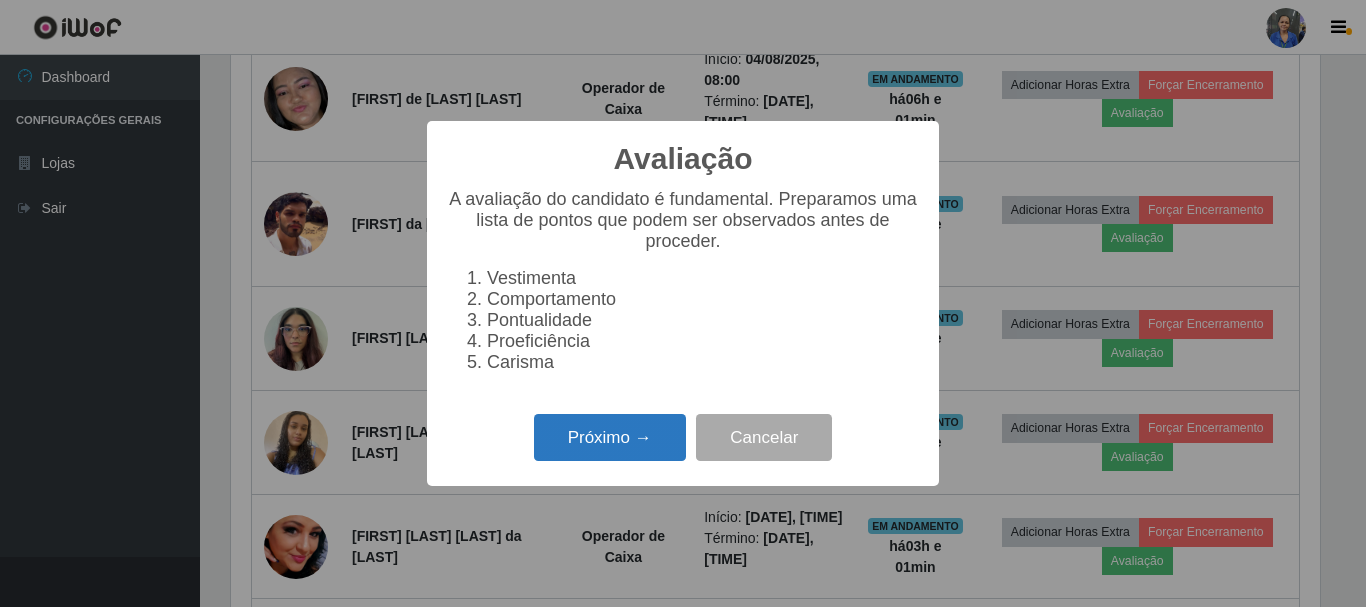 click on "Próximo →" at bounding box center [610, 437] 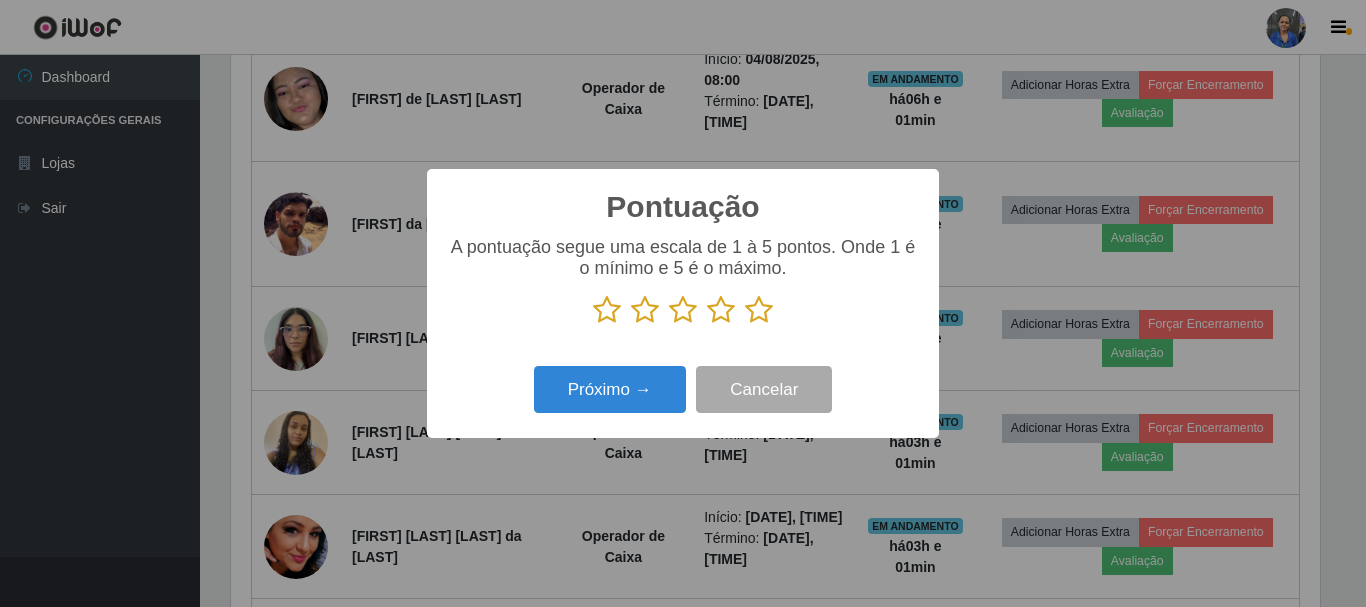 click at bounding box center [759, 310] 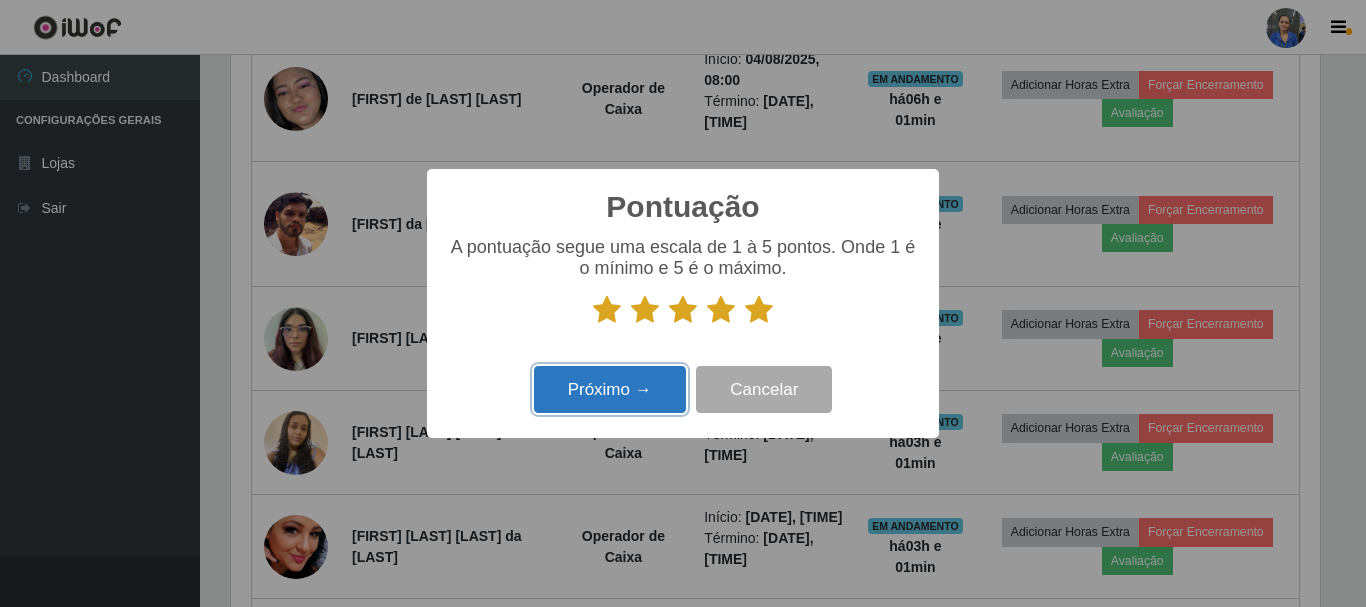 click on "Próximo →" at bounding box center [610, 389] 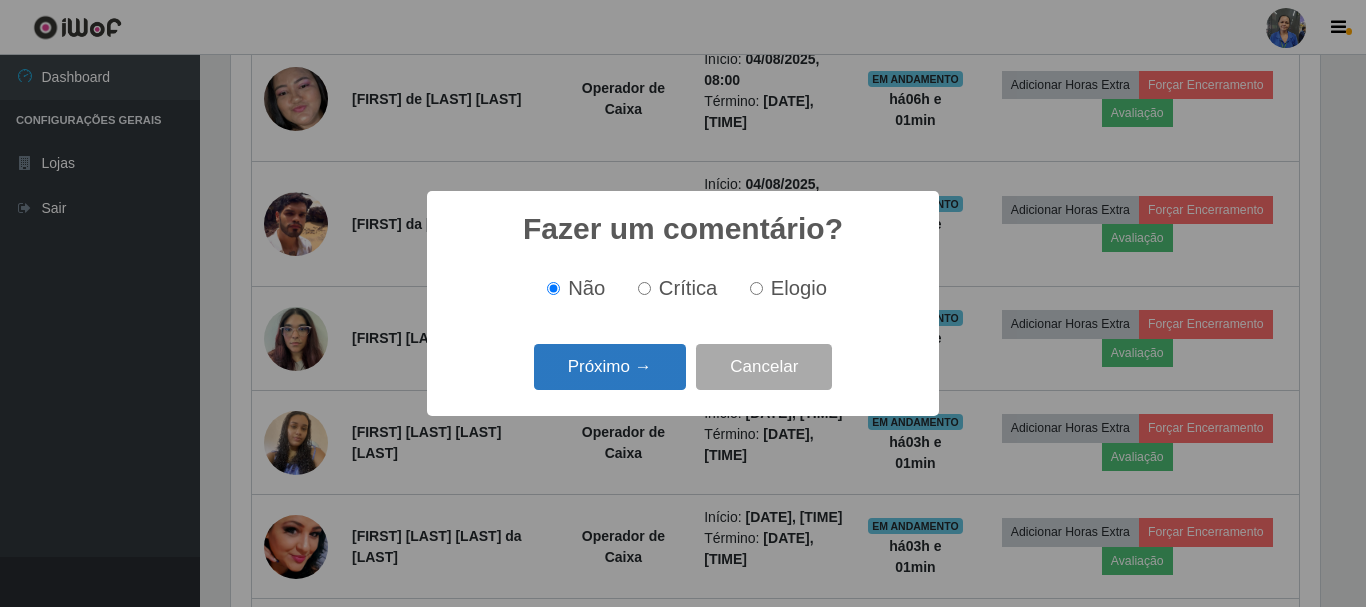 click on "Próximo →" at bounding box center [610, 367] 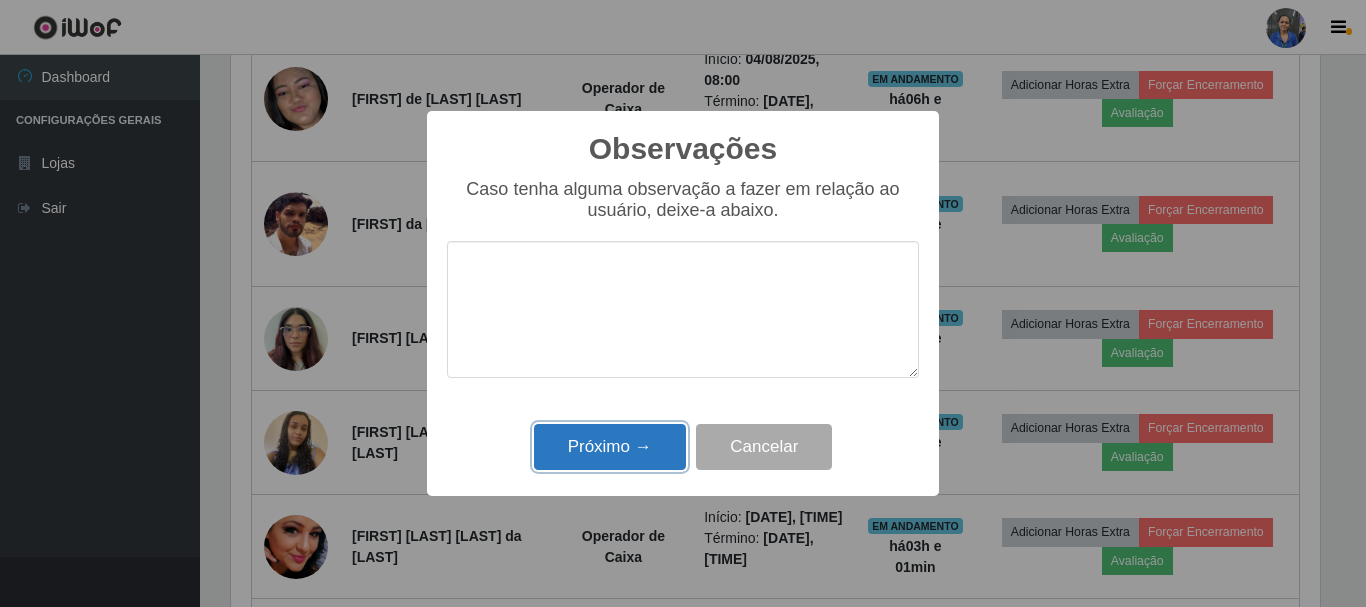 click on "Próximo →" at bounding box center [610, 447] 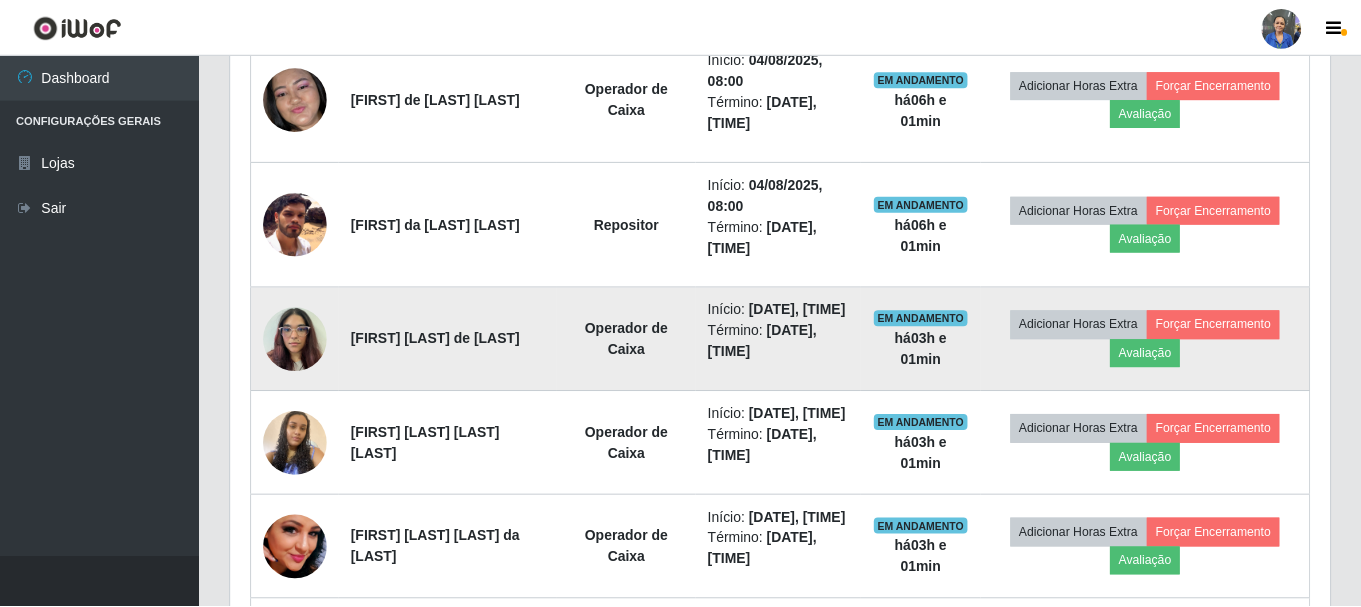 scroll, scrollTop: 999585, scrollLeft: 998901, axis: both 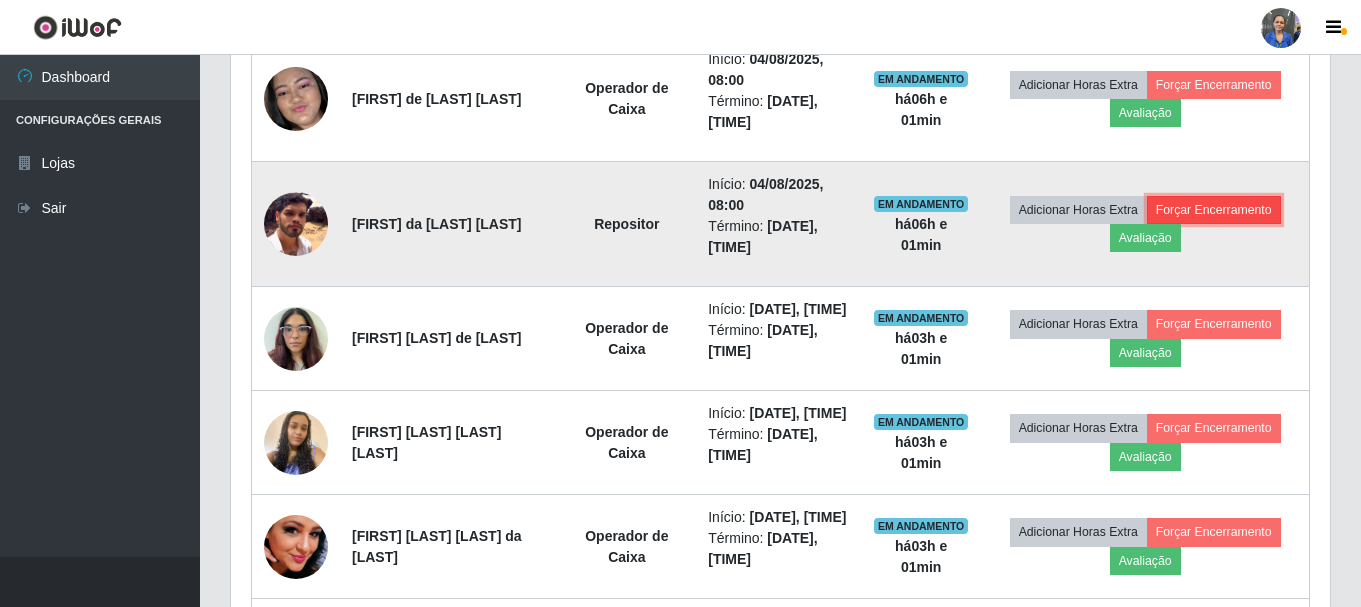click on "Forçar Encerramento" at bounding box center [1214, 210] 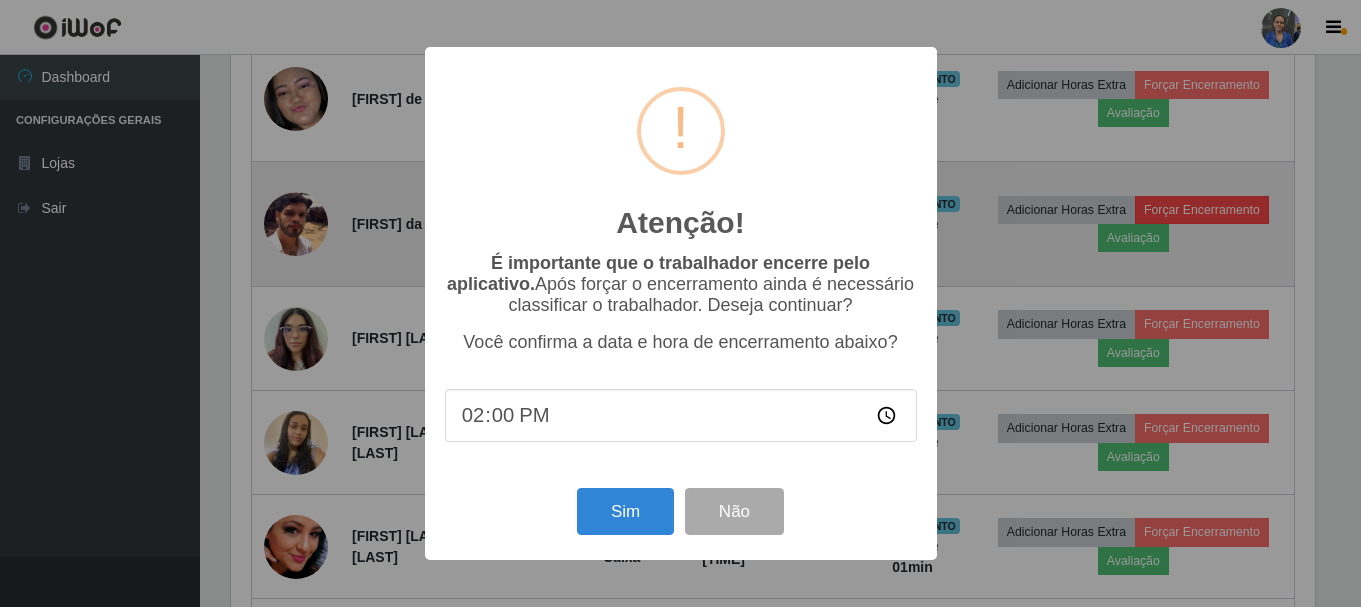 scroll, scrollTop: 999585, scrollLeft: 998911, axis: both 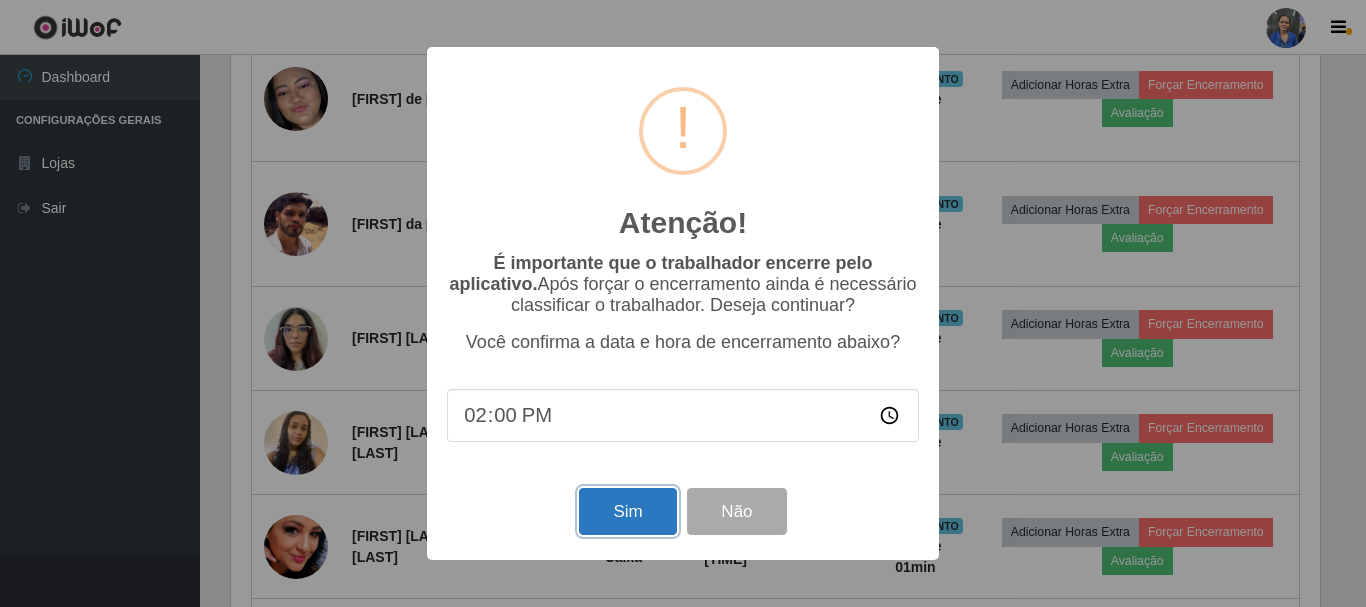 click on "Sim" at bounding box center [627, 511] 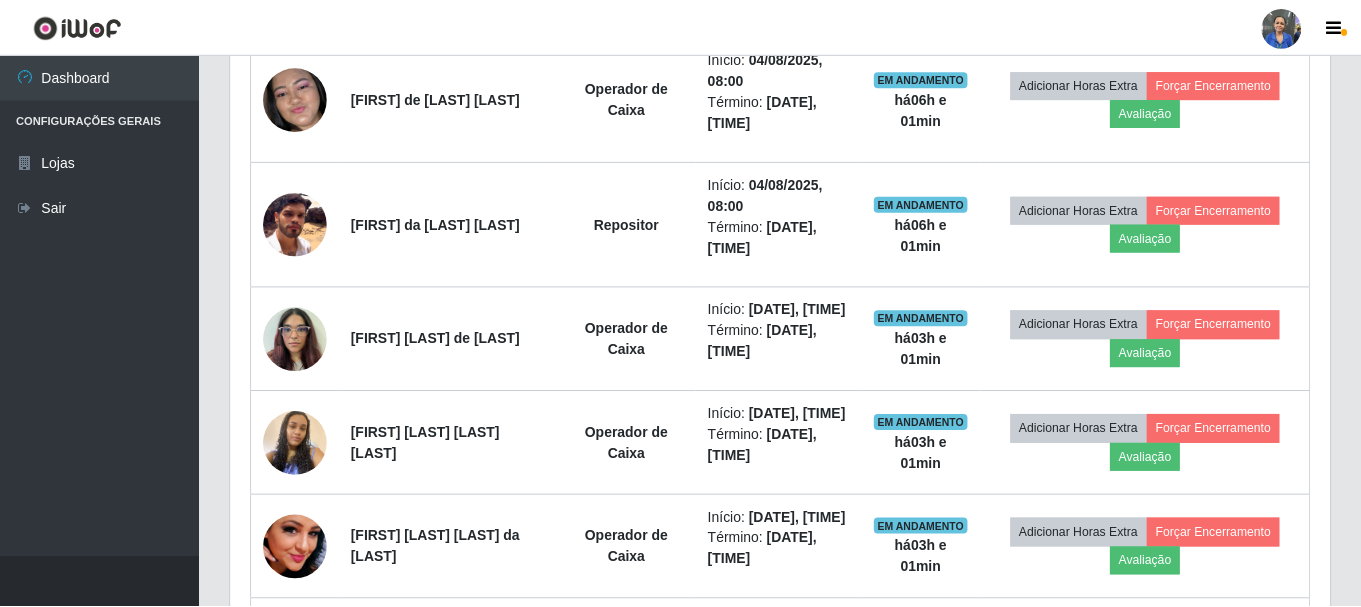 scroll, scrollTop: 999585, scrollLeft: 998901, axis: both 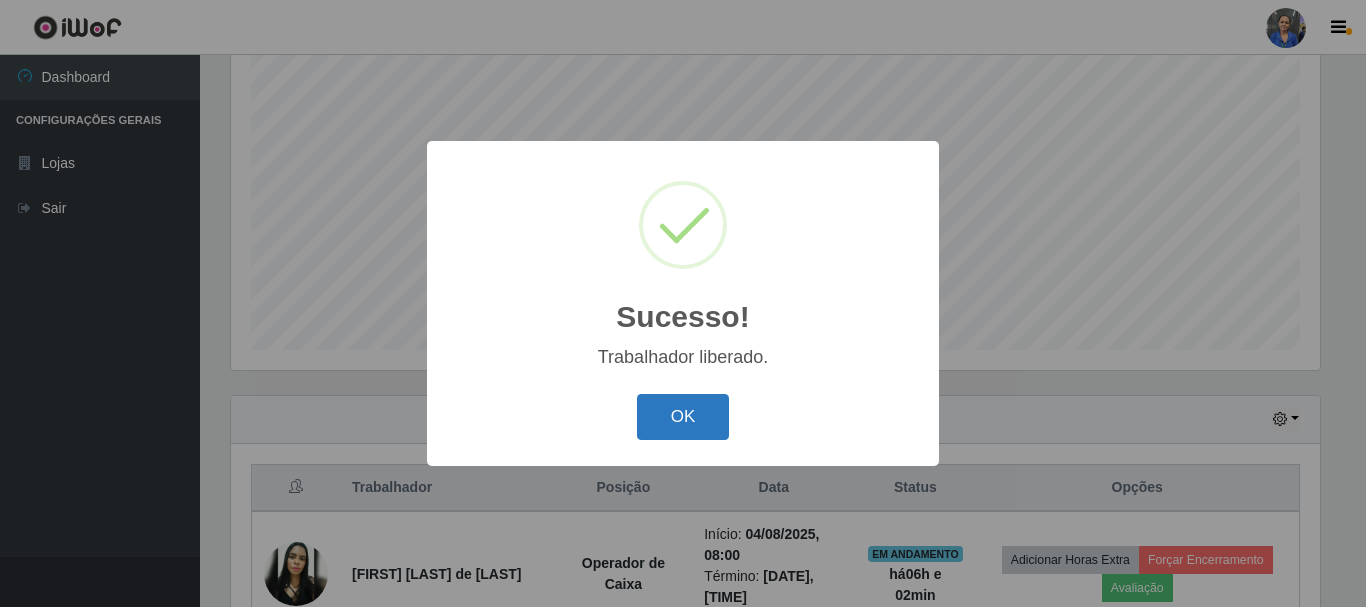 click on "OK" at bounding box center [683, 417] 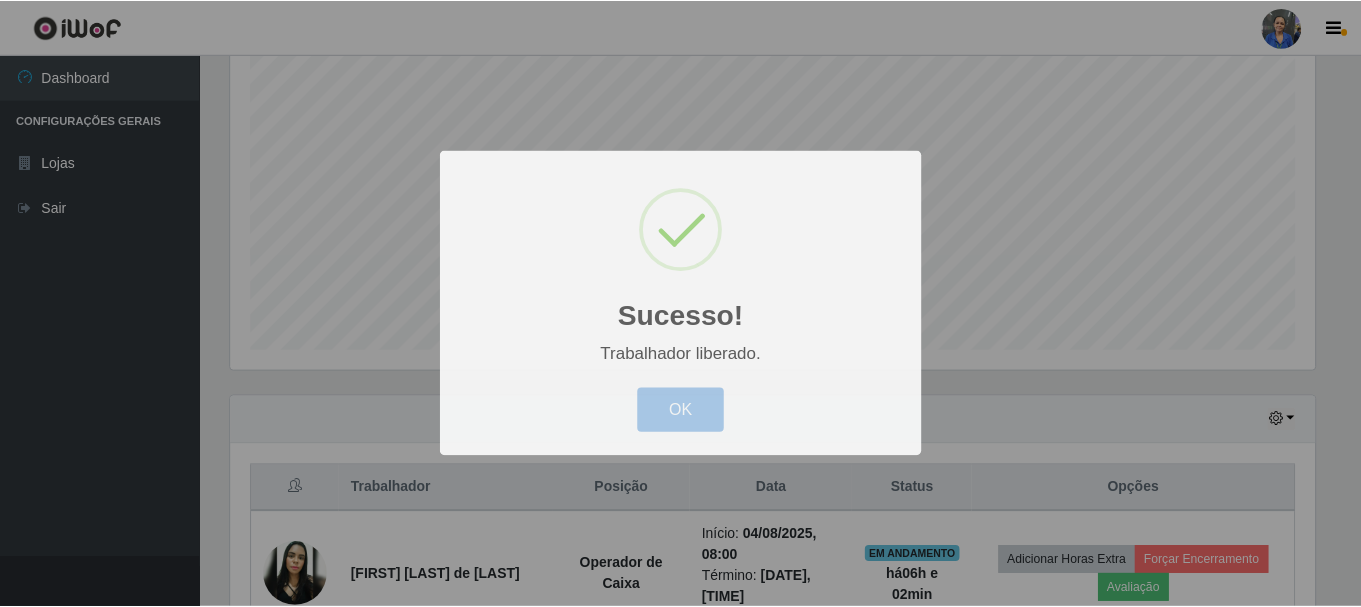 scroll, scrollTop: 999585, scrollLeft: 998901, axis: both 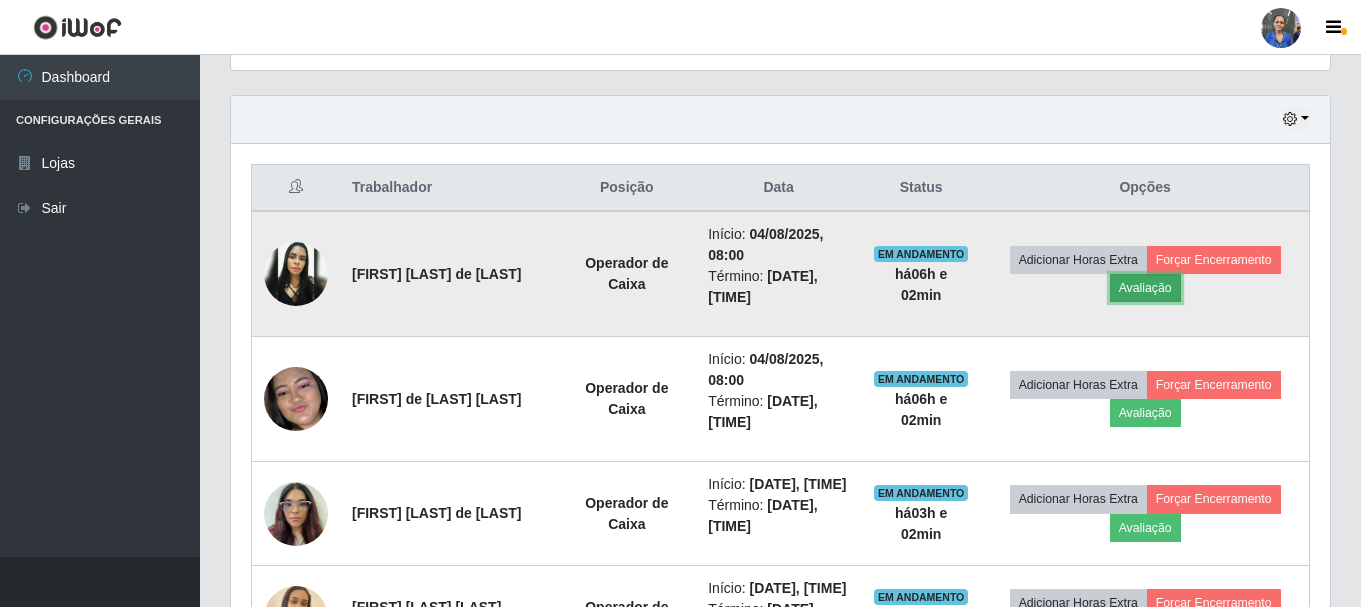 click on "Avaliação" at bounding box center [1145, 288] 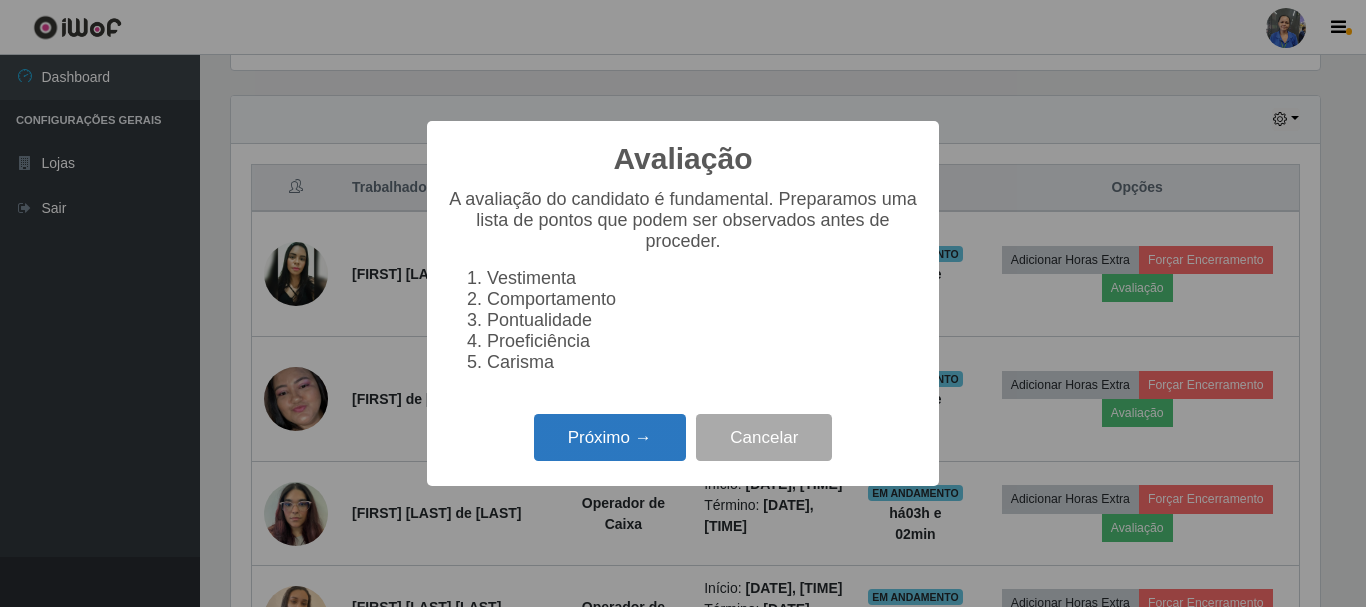 click on "Próximo →" at bounding box center (610, 437) 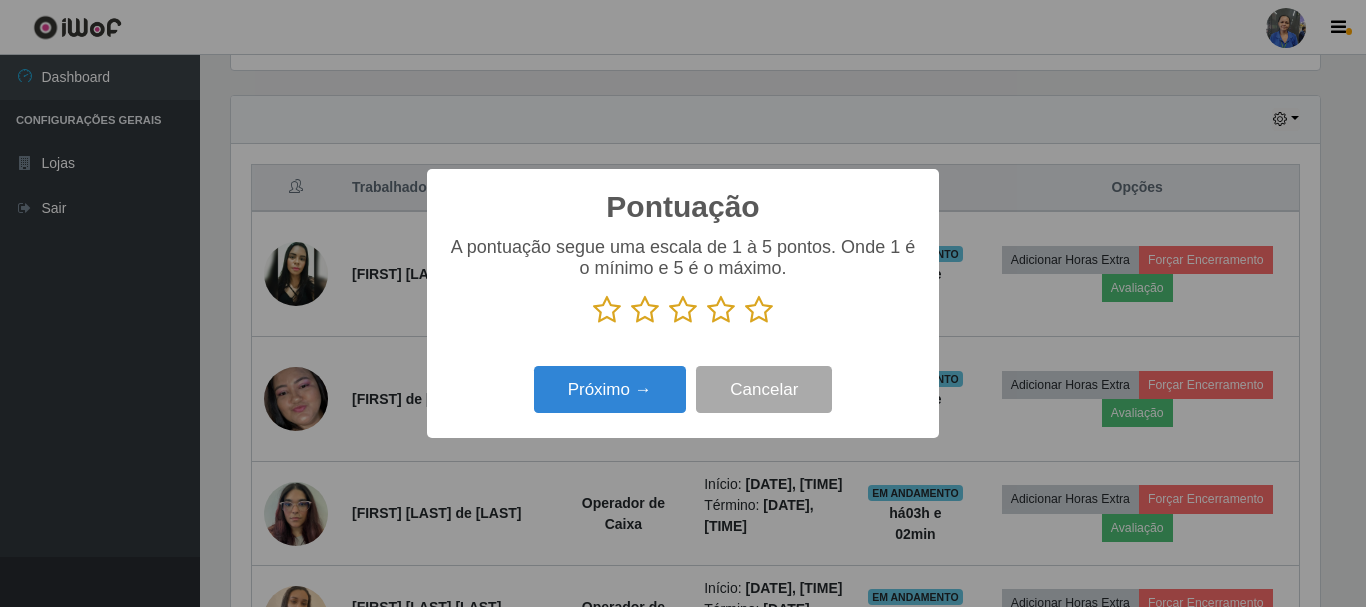 click at bounding box center [759, 310] 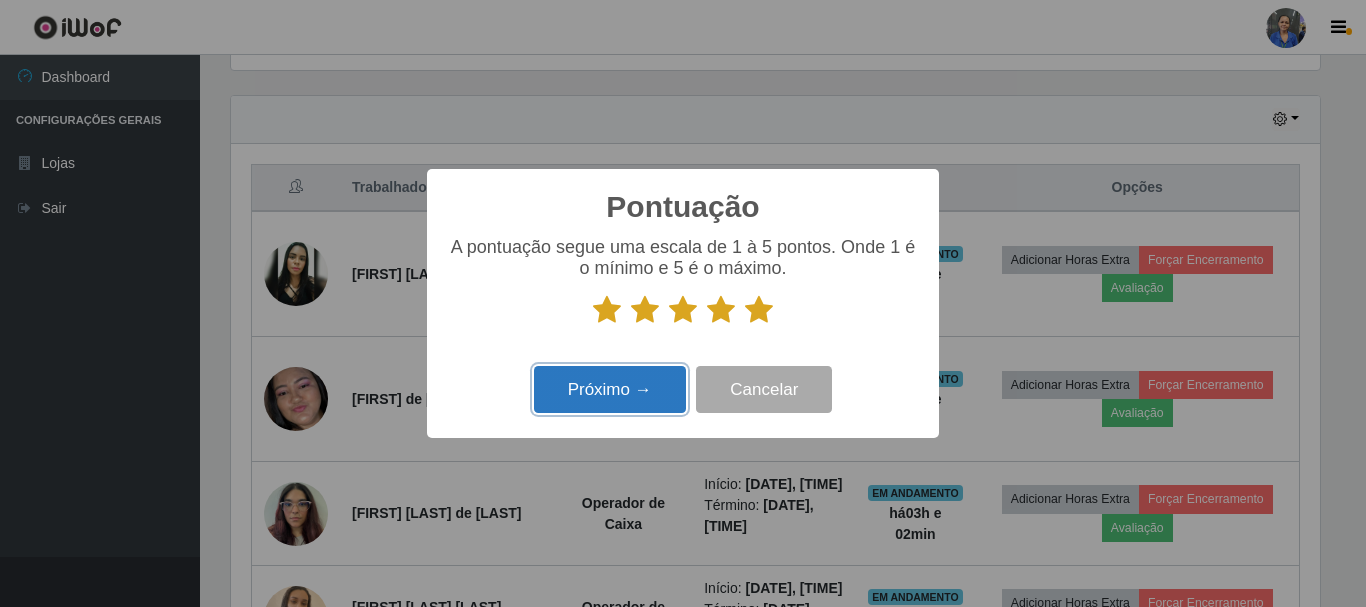 click on "Próximo →" at bounding box center (610, 389) 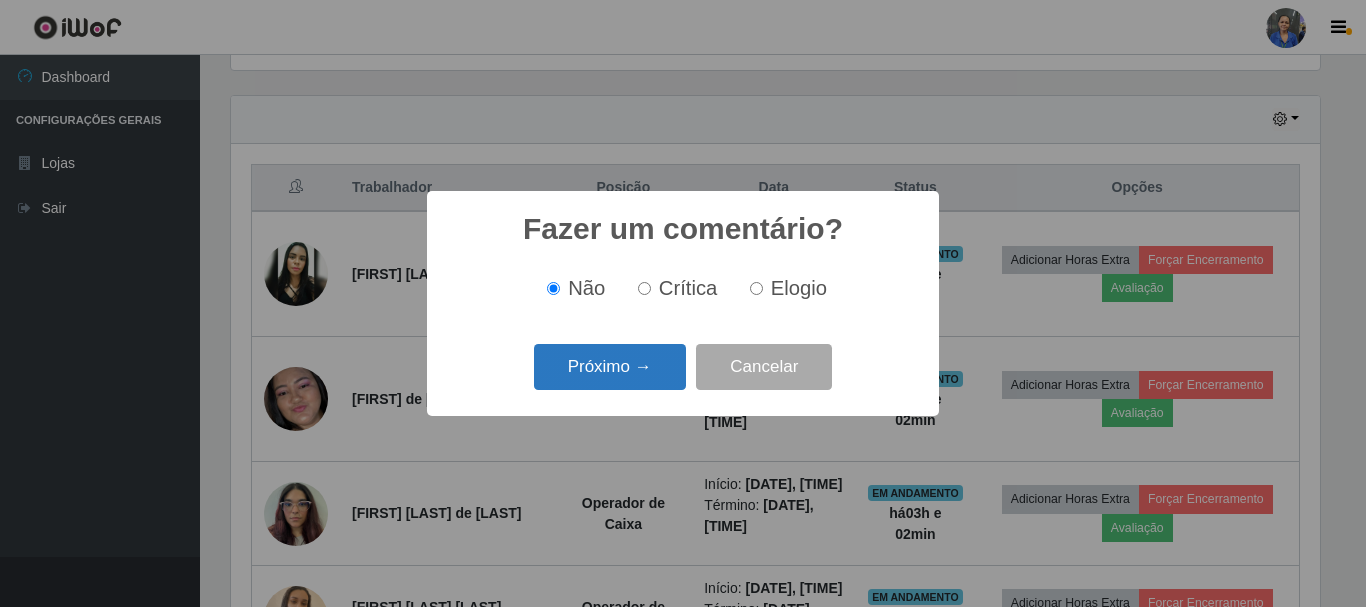 click on "Próximo →" at bounding box center (610, 367) 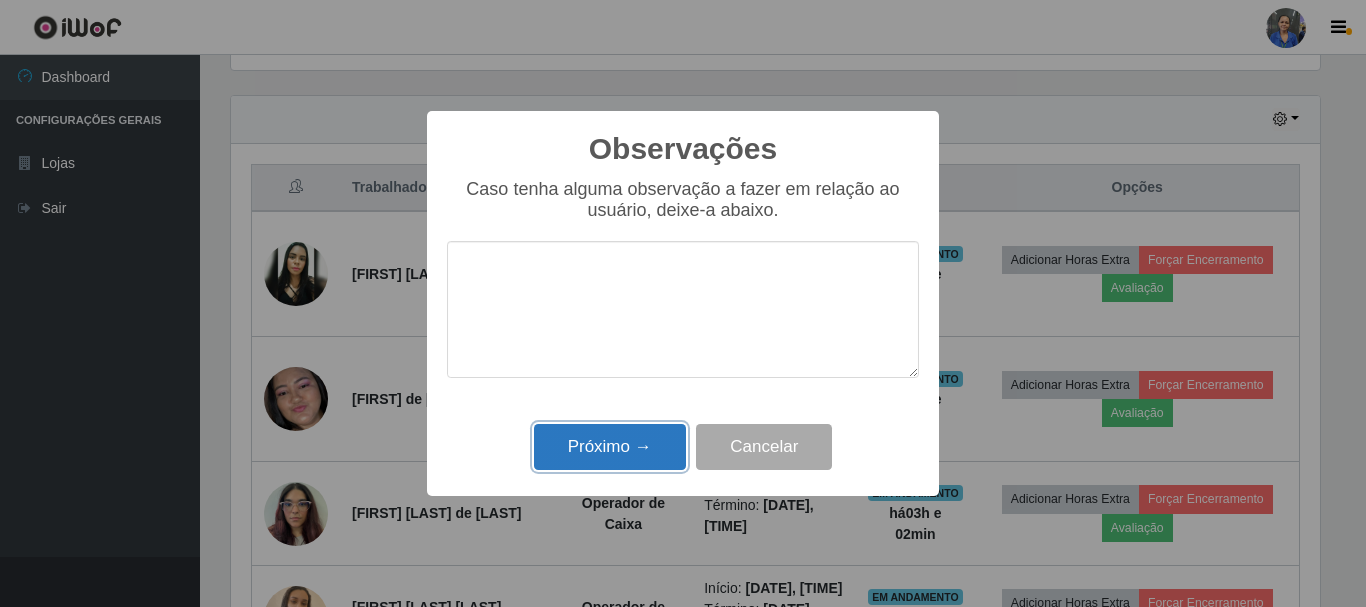 click on "Próximo →" at bounding box center (610, 447) 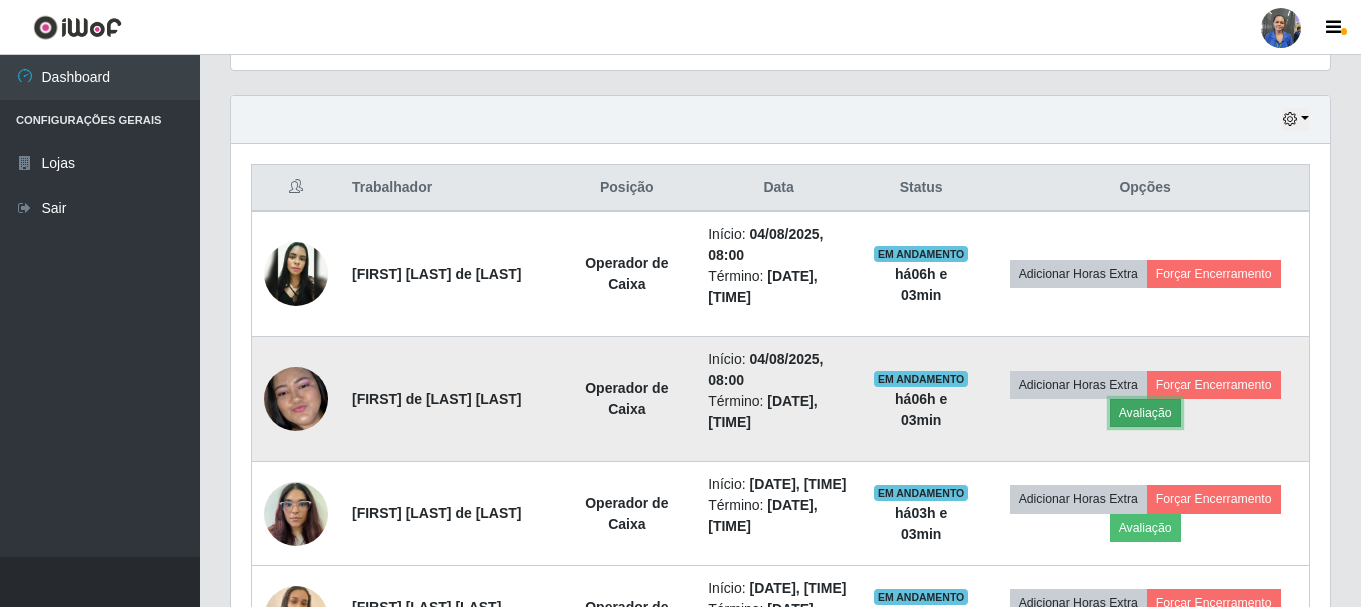 click on "Avaliação" at bounding box center (1145, 413) 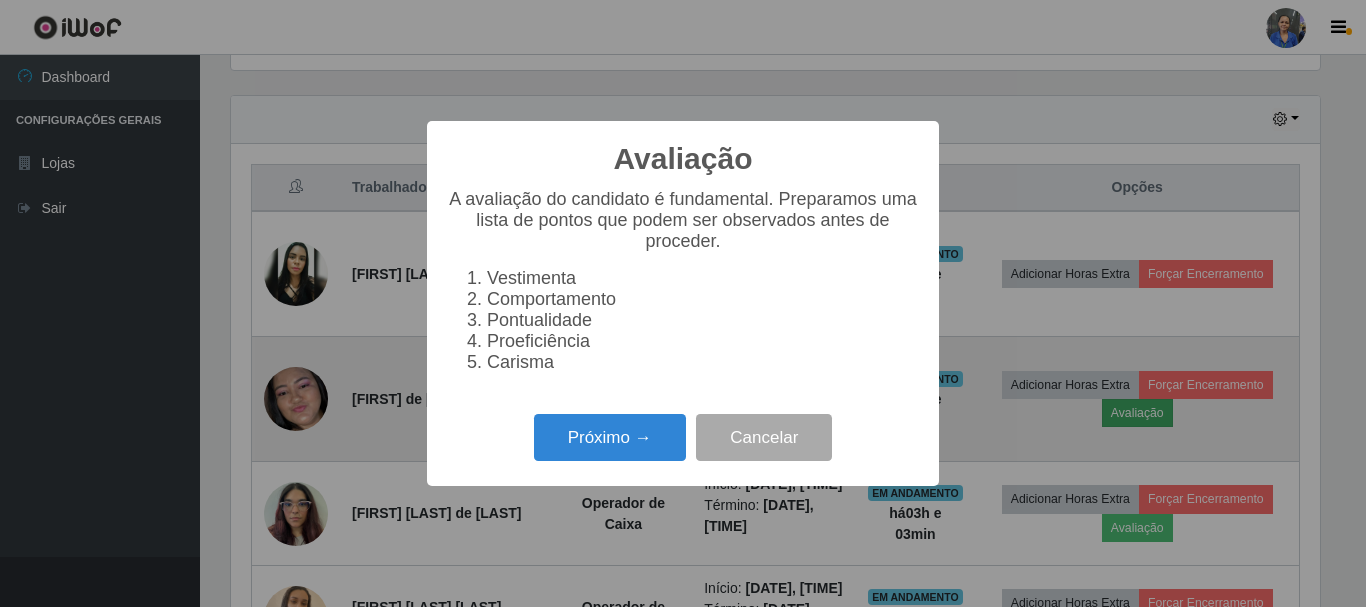 scroll, scrollTop: 999585, scrollLeft: 998911, axis: both 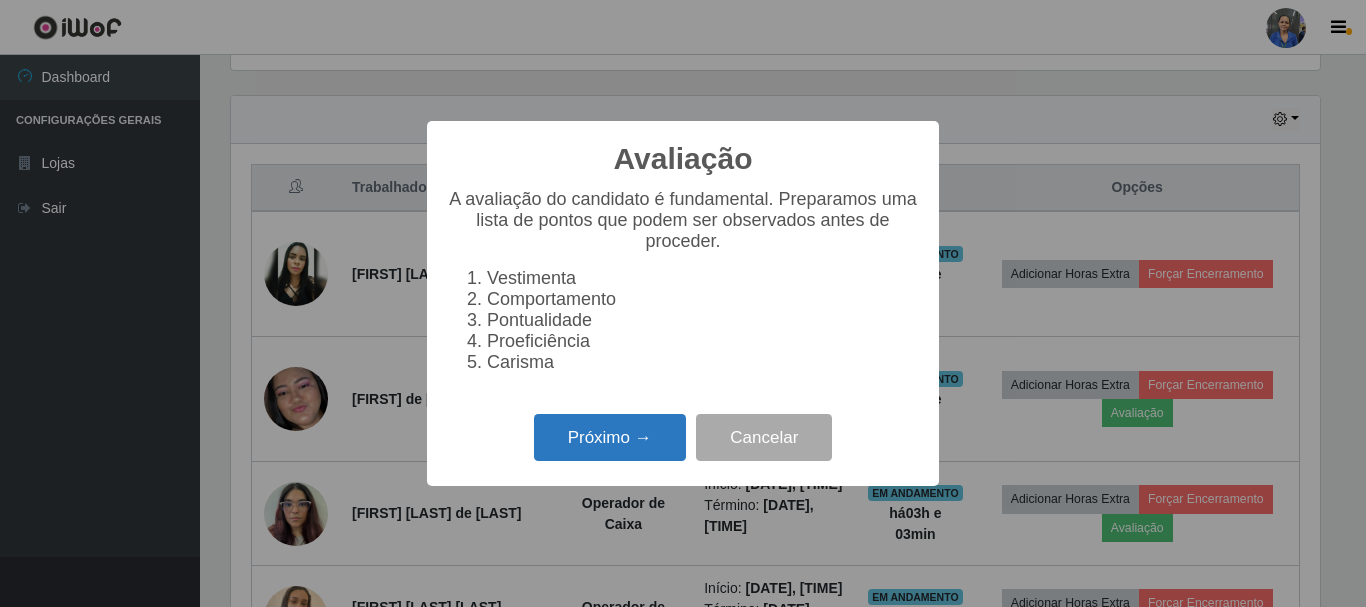 click on "Próximo →" at bounding box center (610, 437) 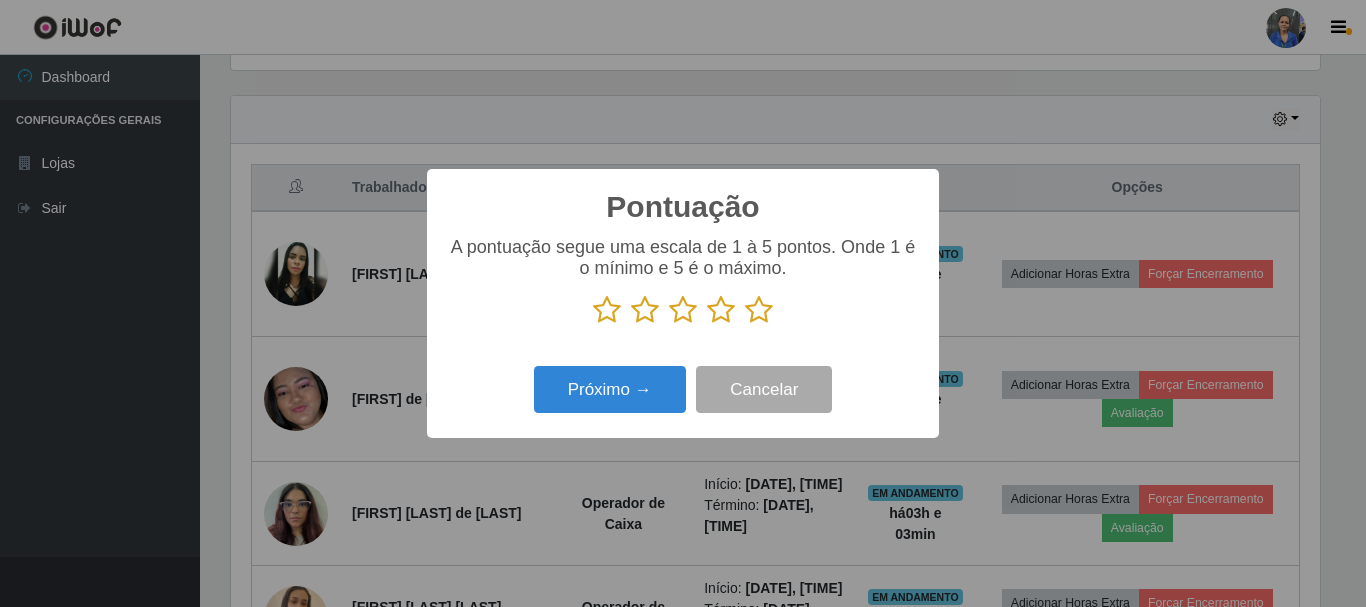 click at bounding box center (759, 310) 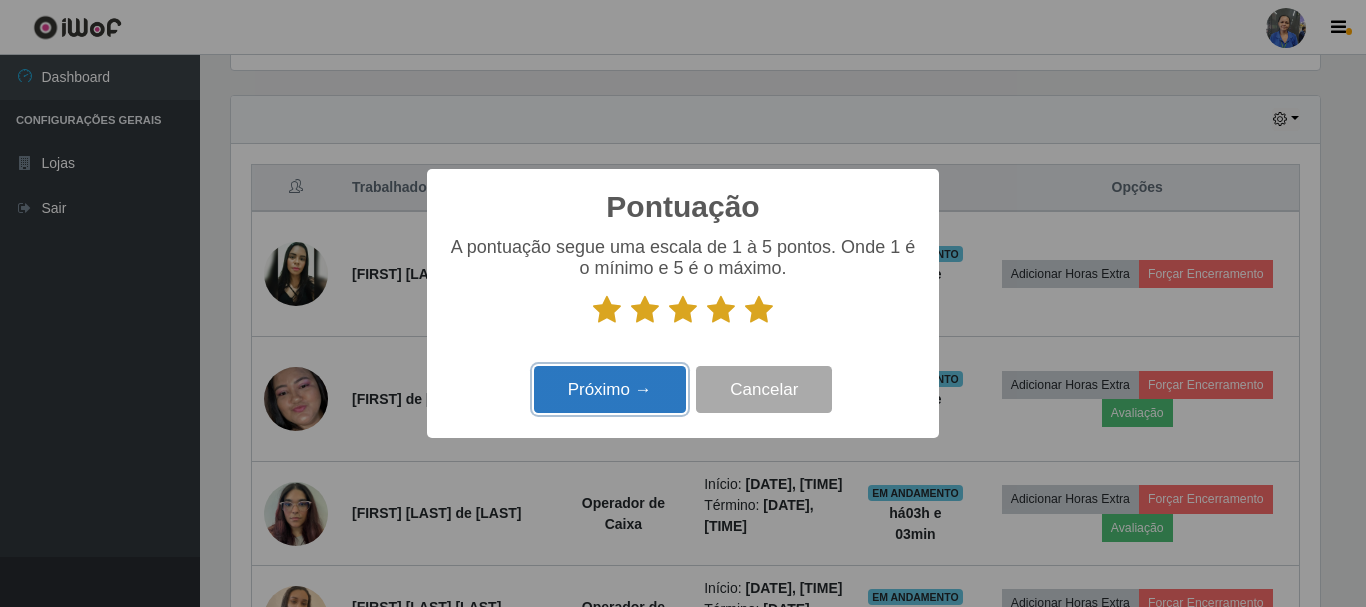 click on "Próximo →" at bounding box center [610, 389] 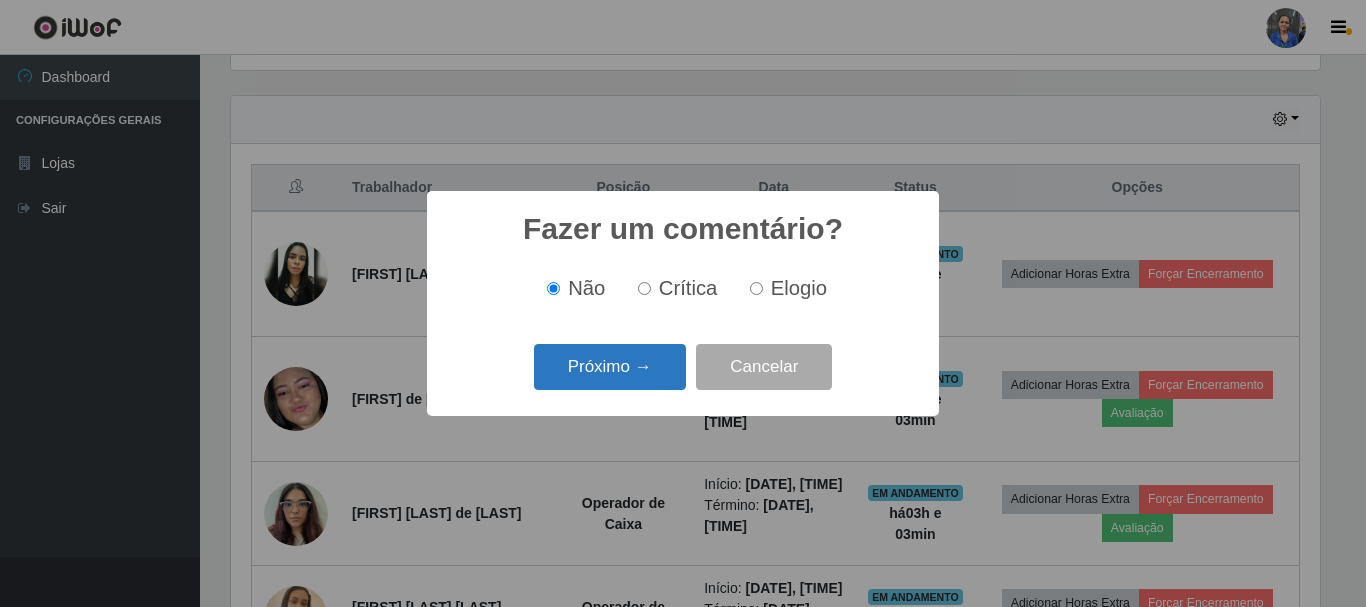 click on "Próximo →" at bounding box center [610, 367] 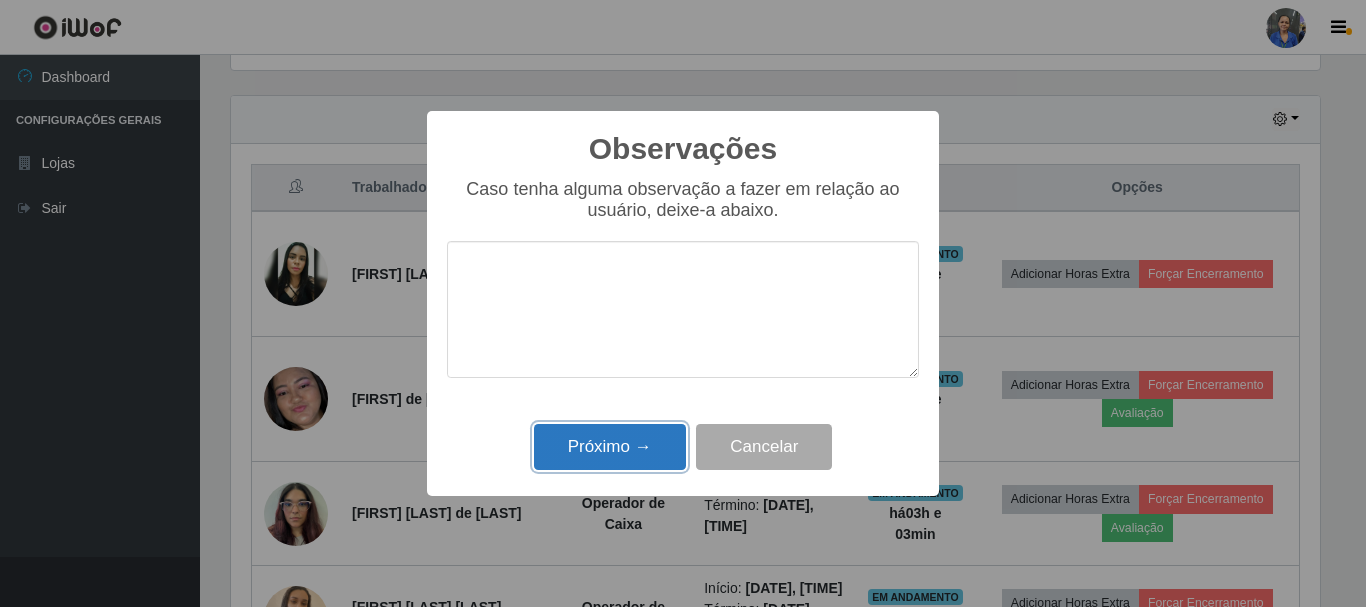 click on "Próximo →" at bounding box center (610, 447) 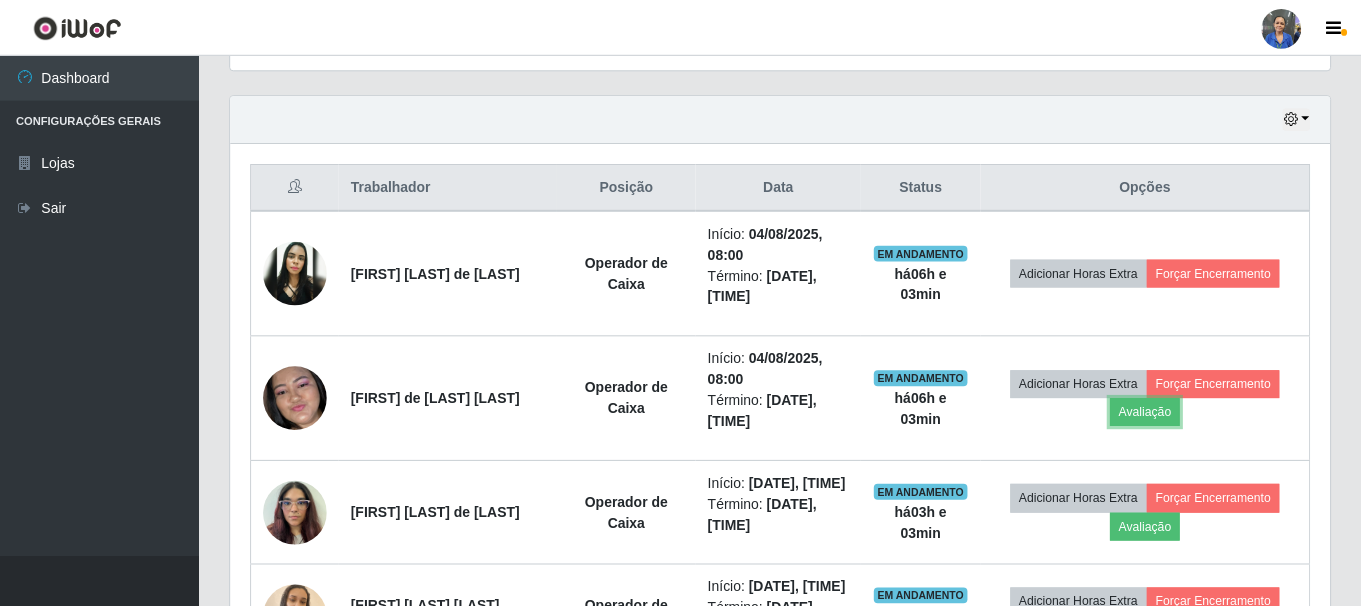 scroll, scrollTop: 999585, scrollLeft: 998901, axis: both 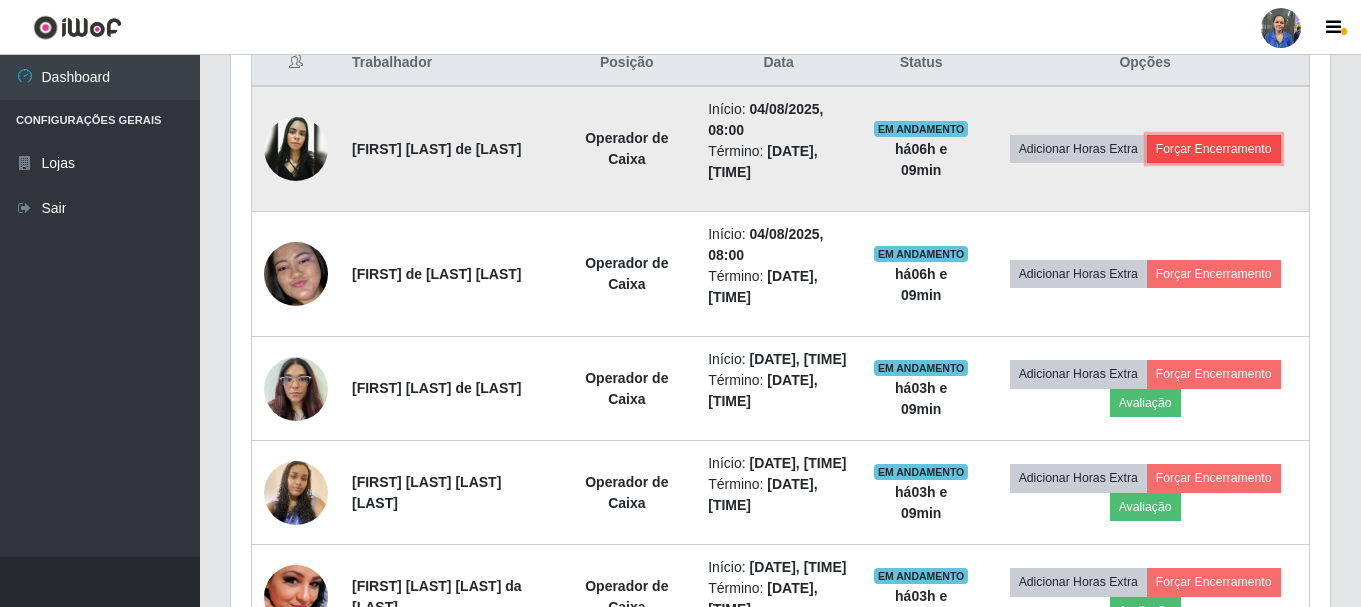 click on "Forçar Encerramento" at bounding box center (1214, 149) 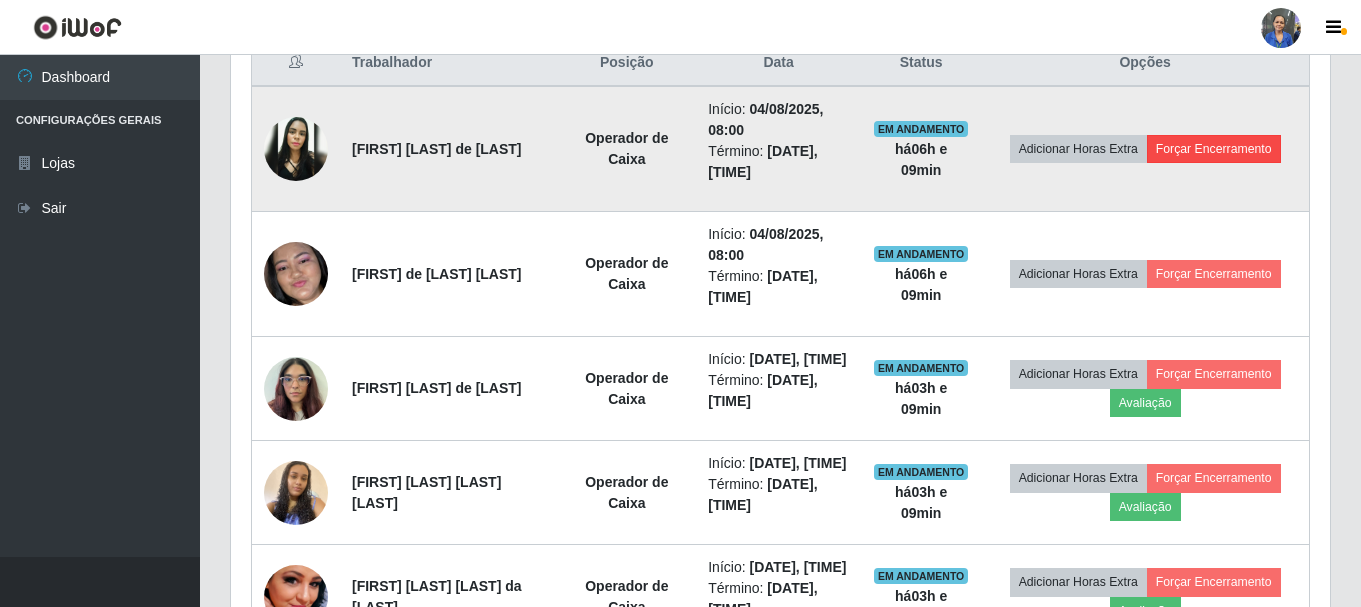 scroll, scrollTop: 999585, scrollLeft: 998911, axis: both 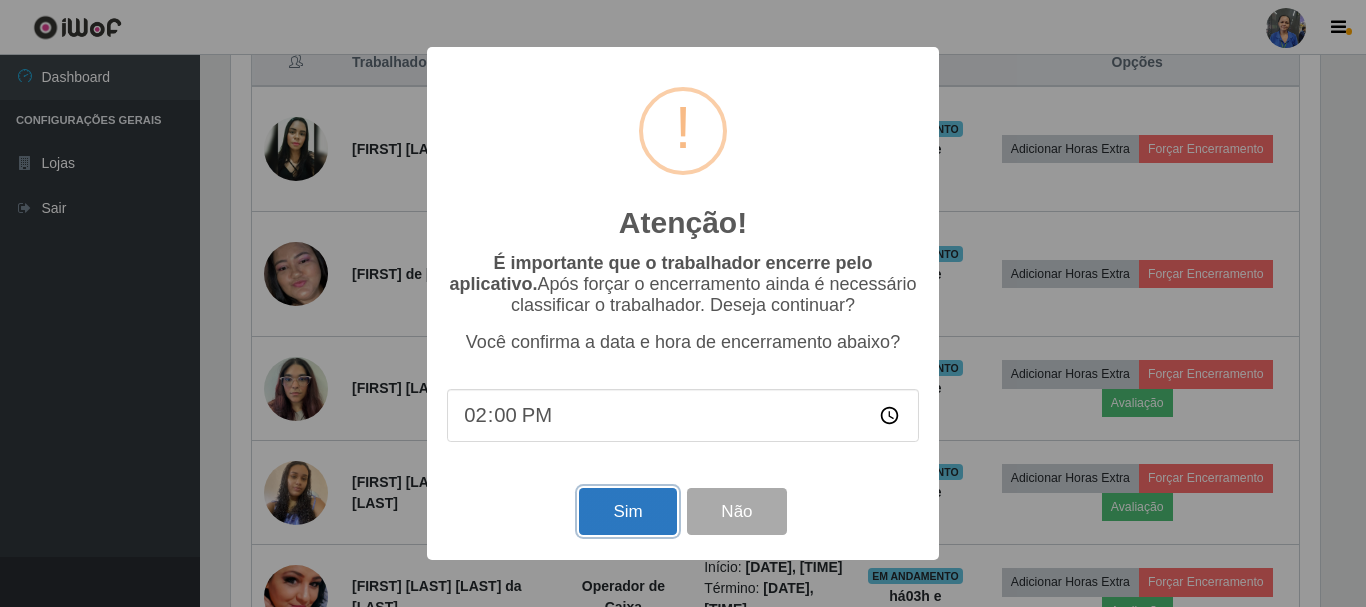 click on "Sim" at bounding box center (627, 511) 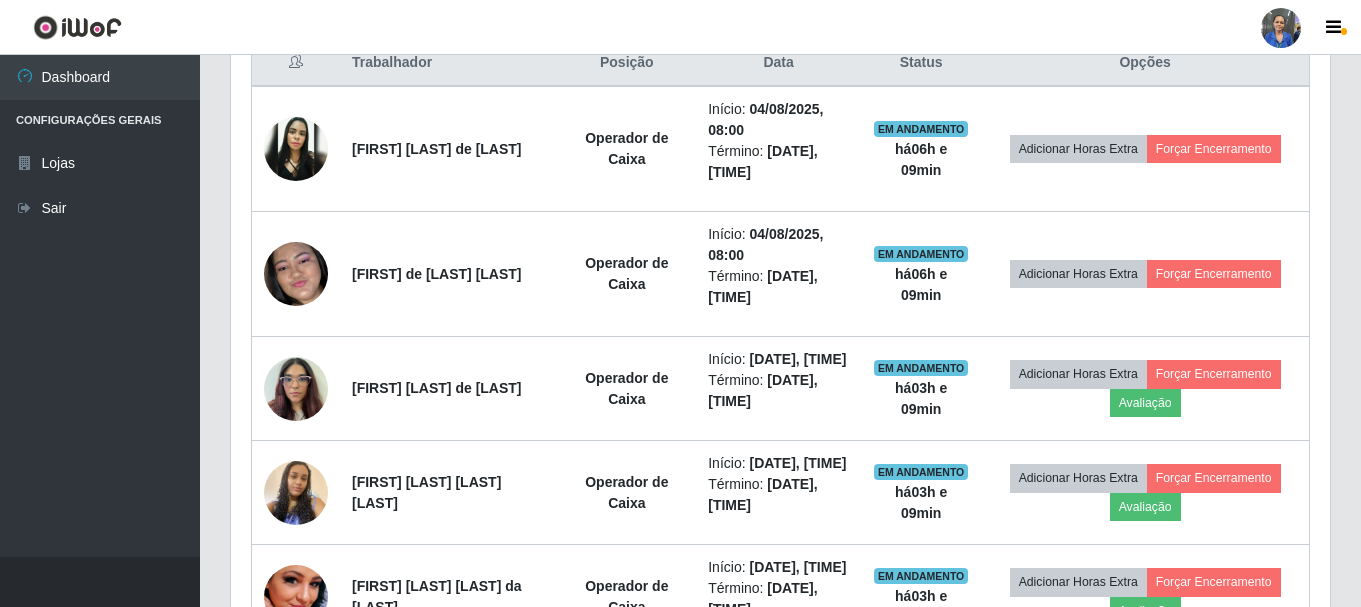 scroll, scrollTop: 999585, scrollLeft: 998901, axis: both 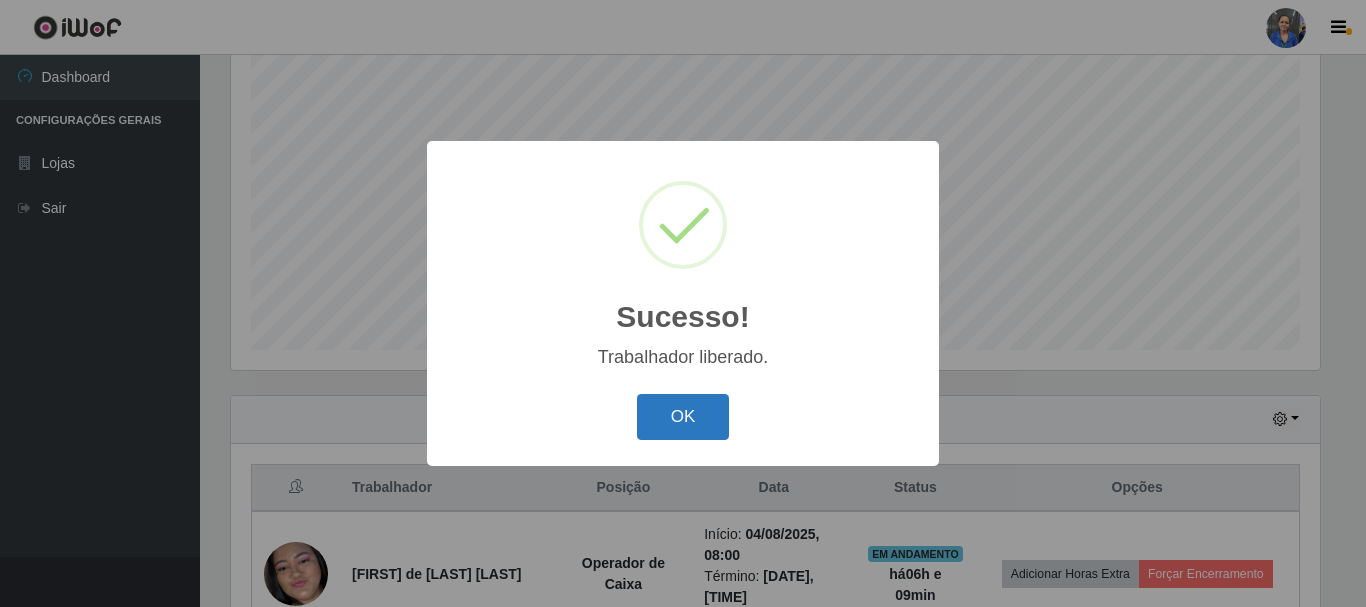 click on "OK" at bounding box center (683, 417) 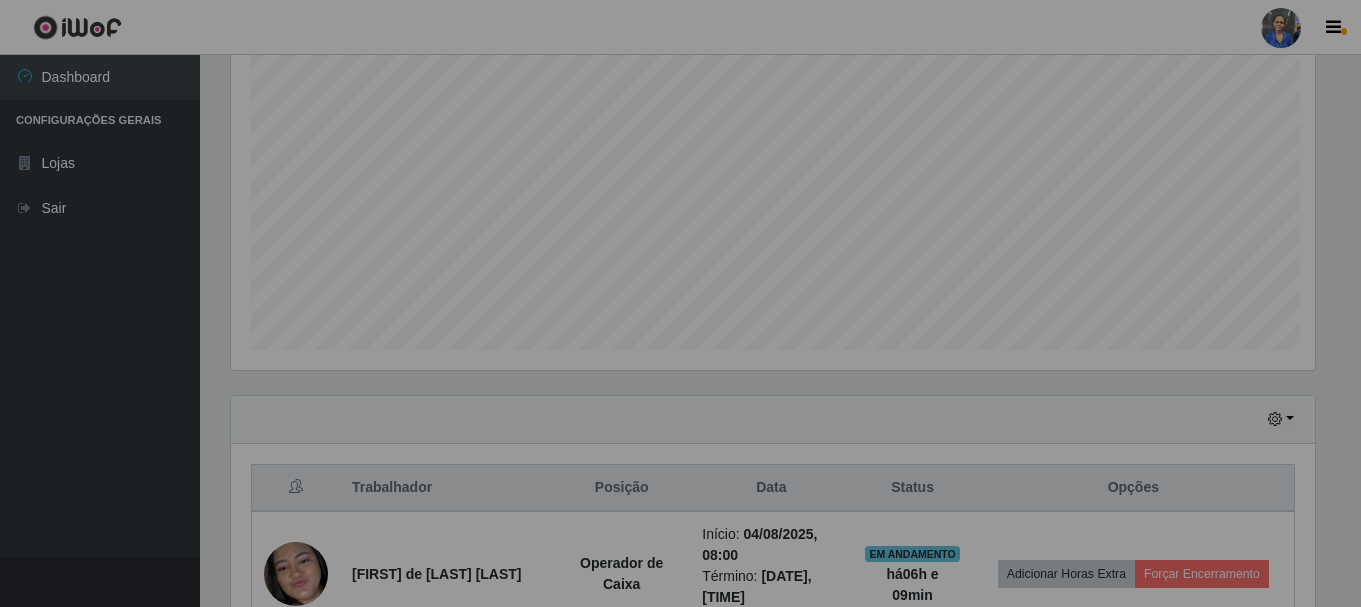 scroll, scrollTop: 999585, scrollLeft: 998901, axis: both 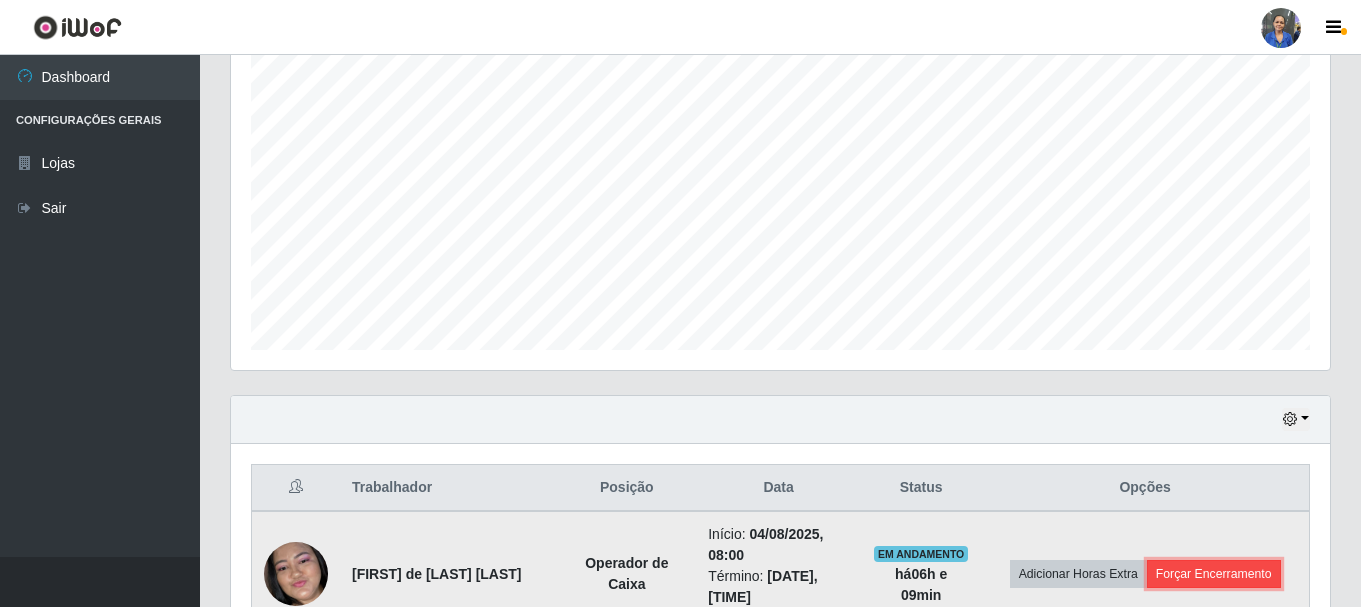 click on "Forçar Encerramento" at bounding box center (1214, 574) 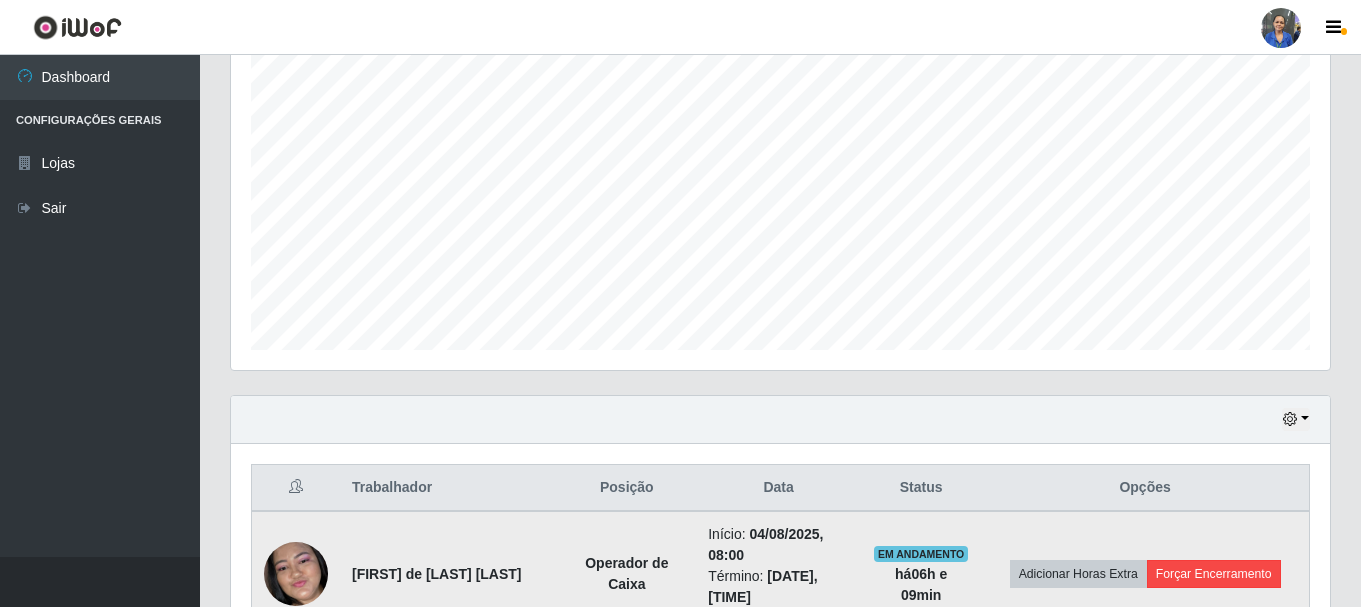 scroll, scrollTop: 999585, scrollLeft: 998911, axis: both 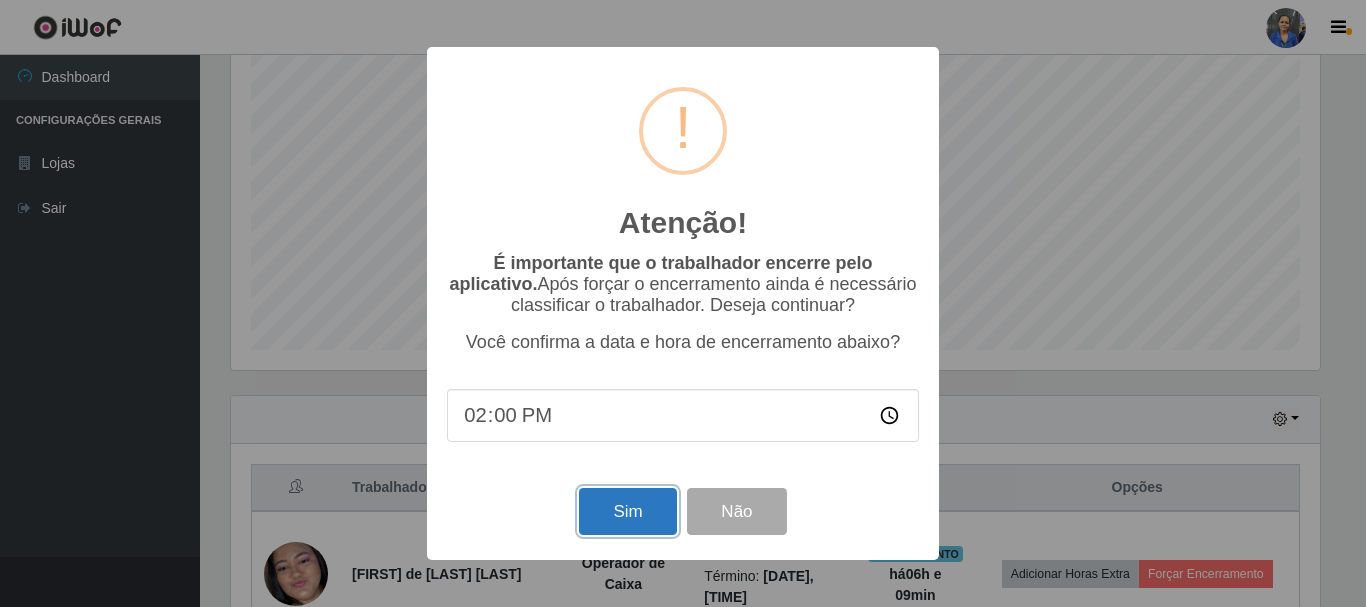 click on "Sim" at bounding box center [627, 511] 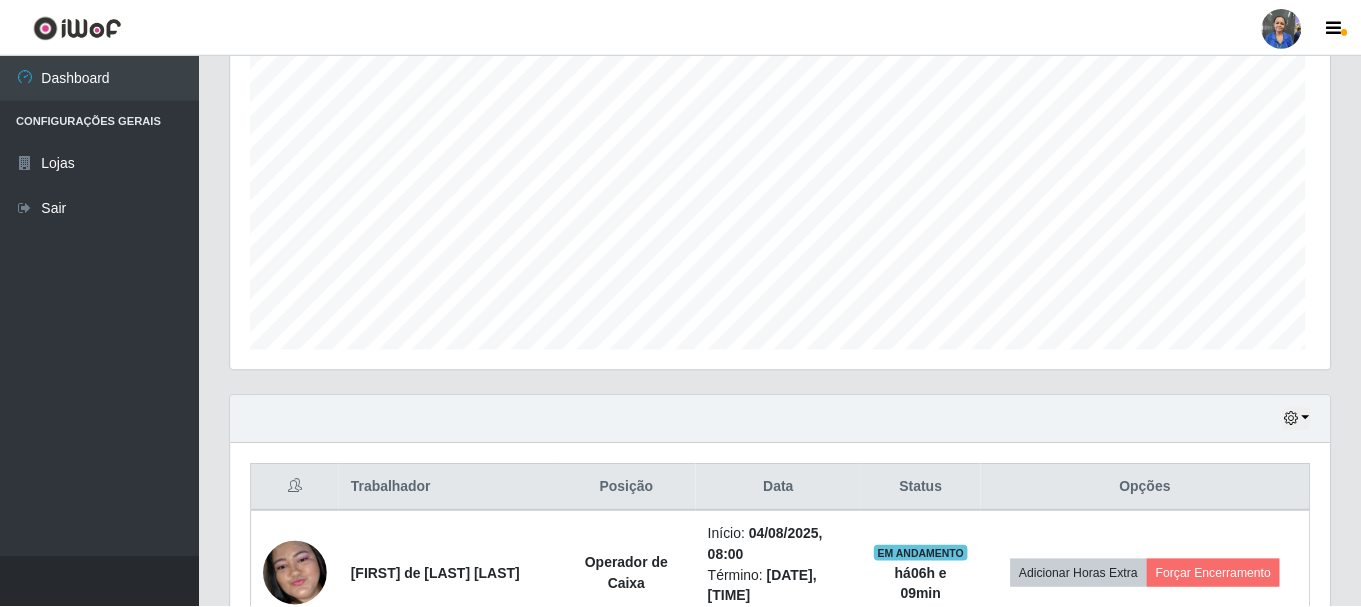 scroll, scrollTop: 999585, scrollLeft: 998901, axis: both 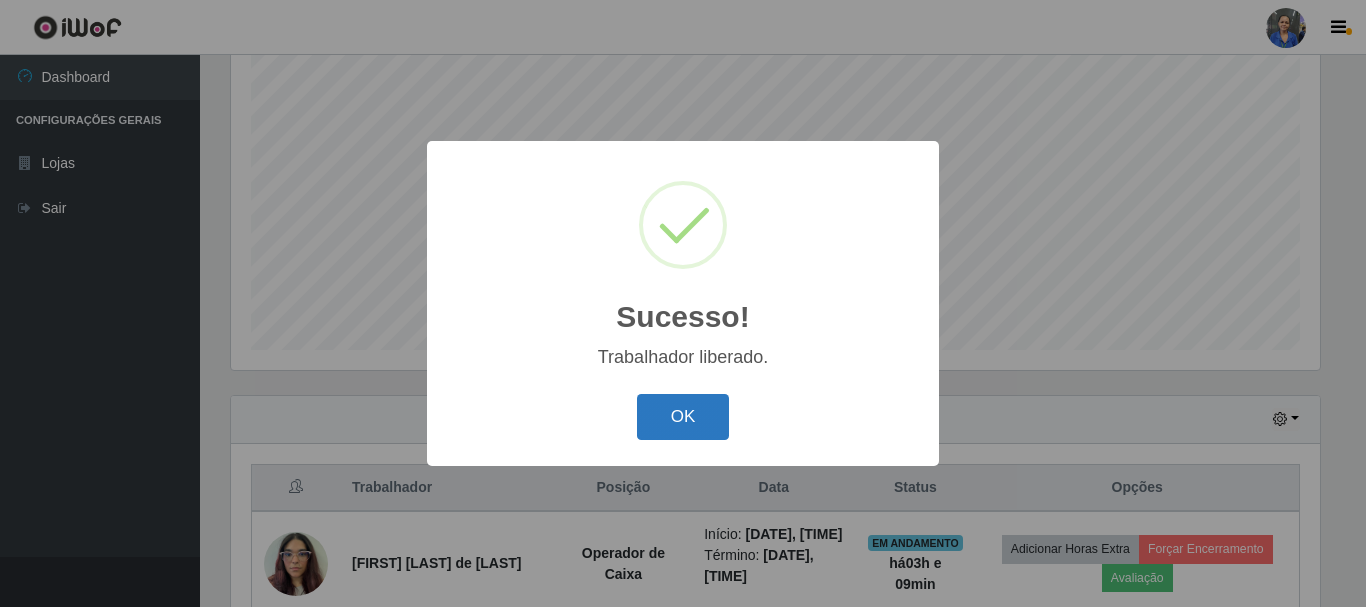 click on "OK" at bounding box center [683, 417] 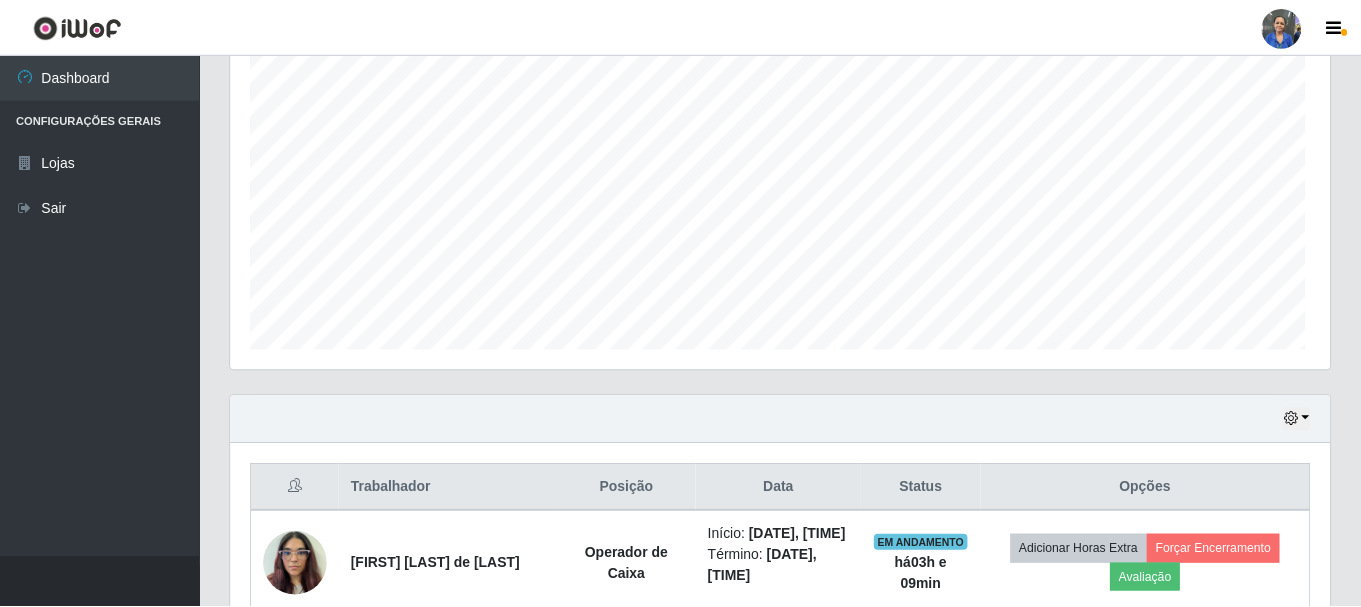 scroll, scrollTop: 999585, scrollLeft: 998901, axis: both 